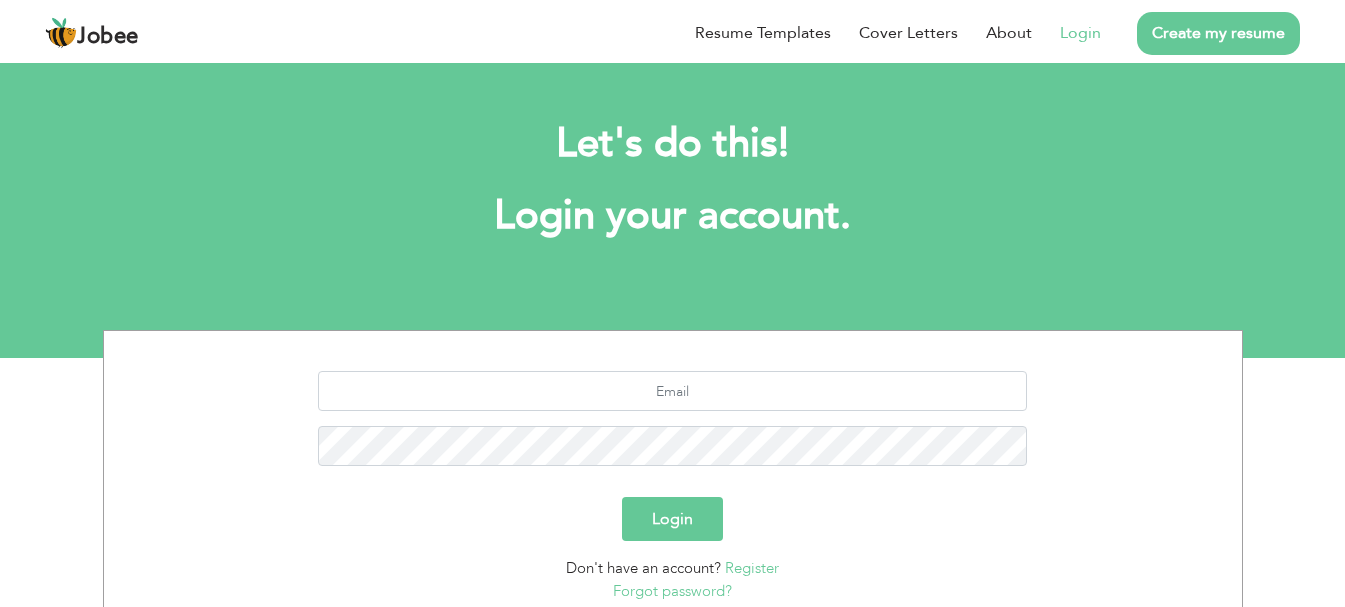 scroll, scrollTop: 0, scrollLeft: 0, axis: both 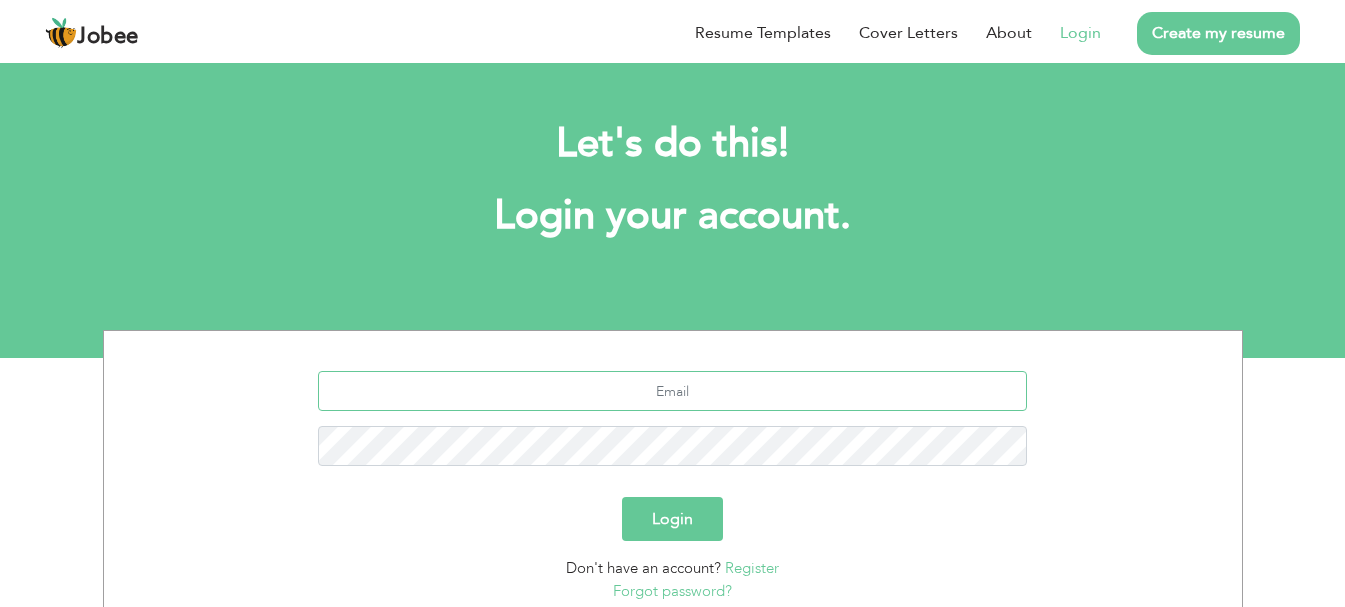 click at bounding box center (672, 391) 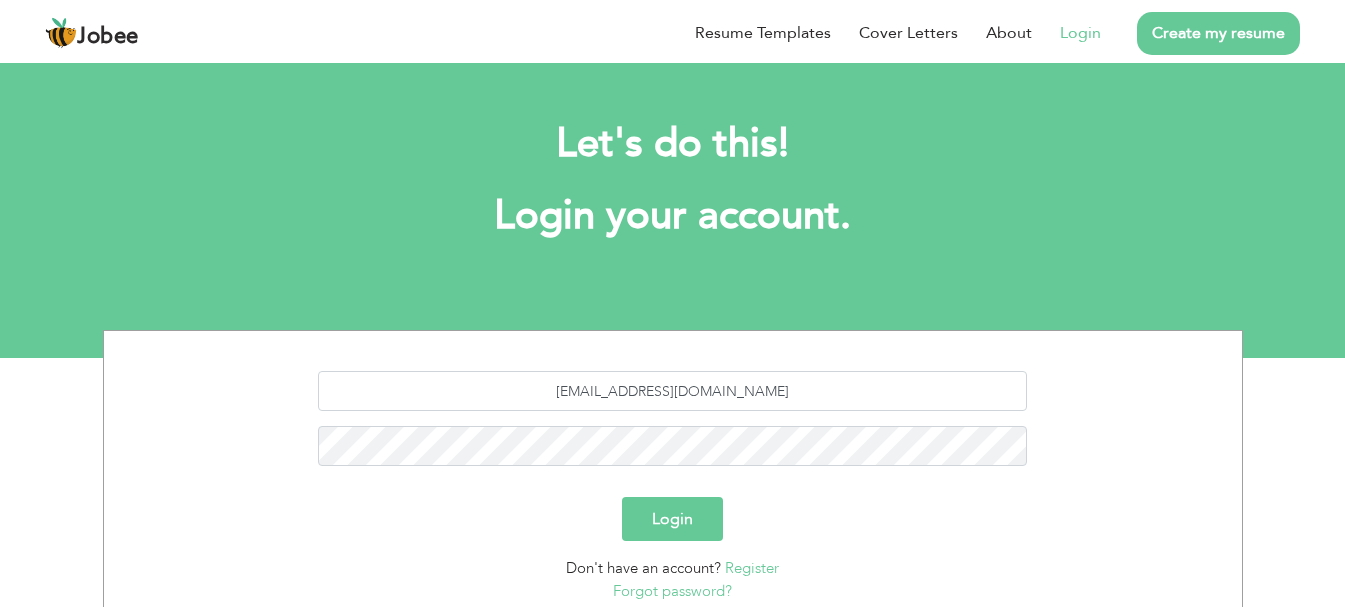 click on "Login" at bounding box center [672, 519] 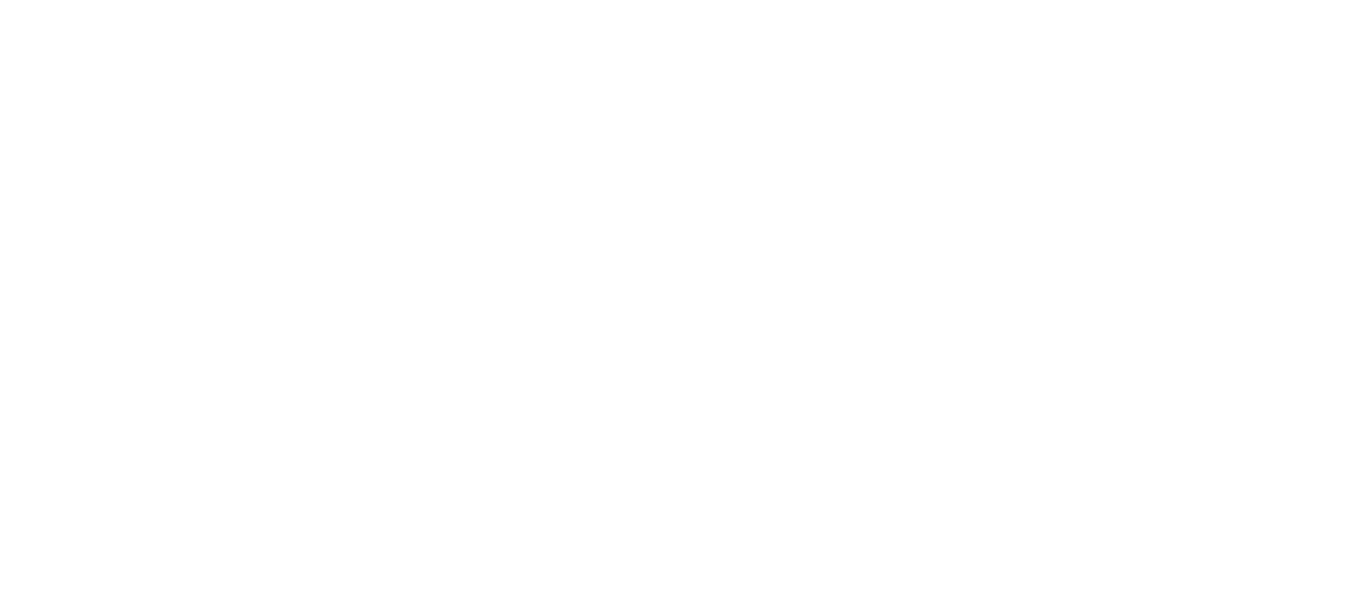 scroll, scrollTop: 0, scrollLeft: 0, axis: both 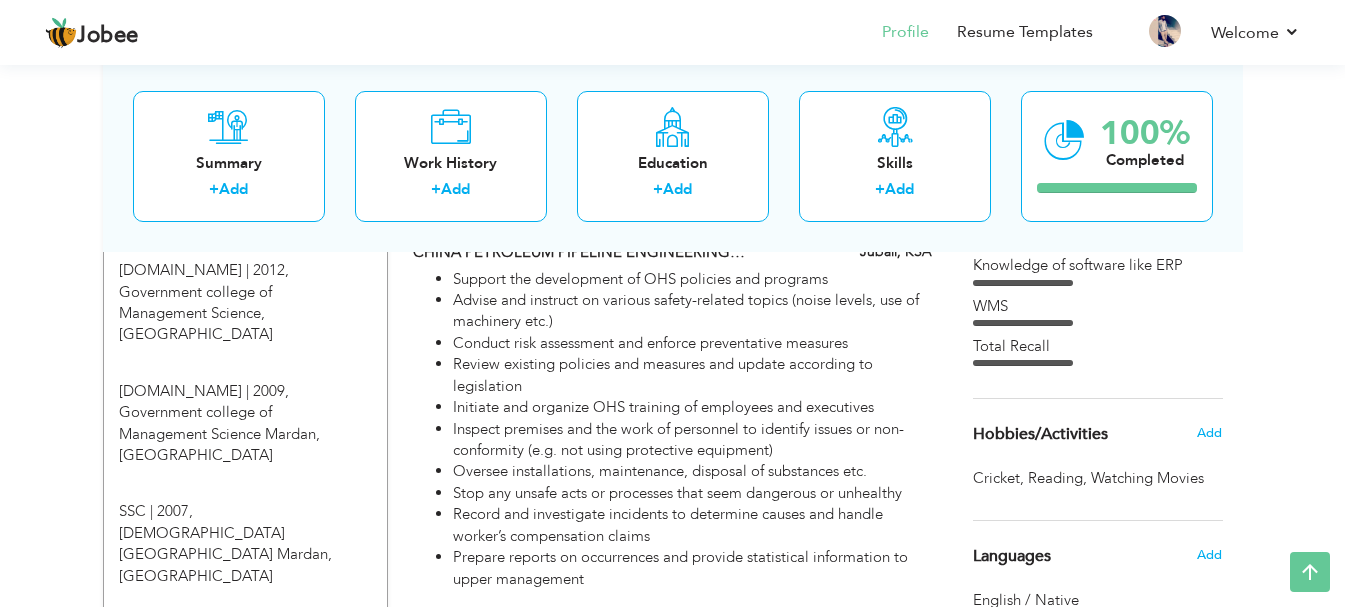 drag, startPoint x: 1355, startPoint y: 121, endPoint x: 1359, endPoint y: 368, distance: 247.03238 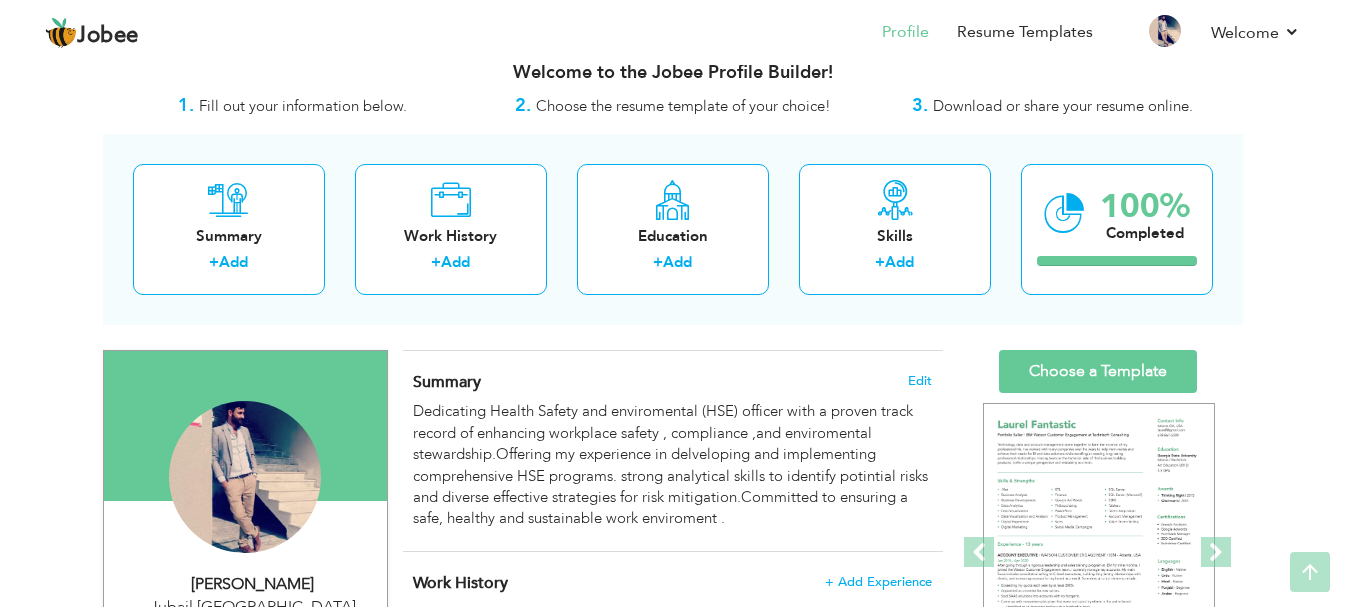 scroll, scrollTop: 0, scrollLeft: 0, axis: both 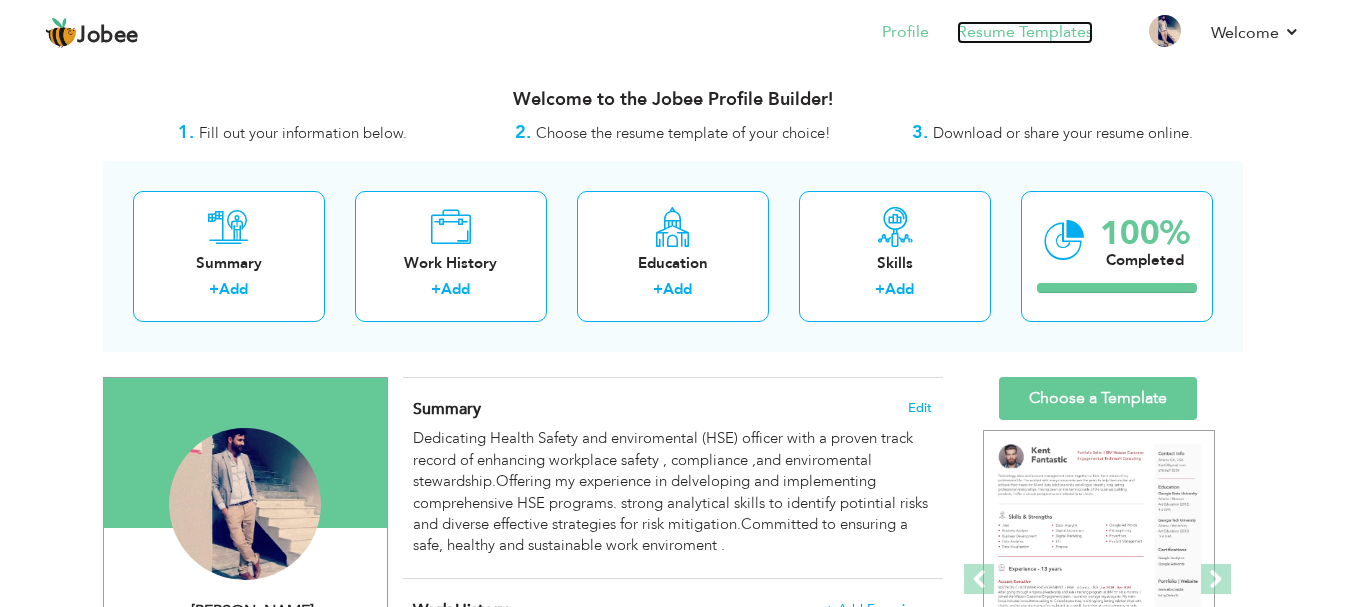 click on "Resume Templates" at bounding box center (1025, 32) 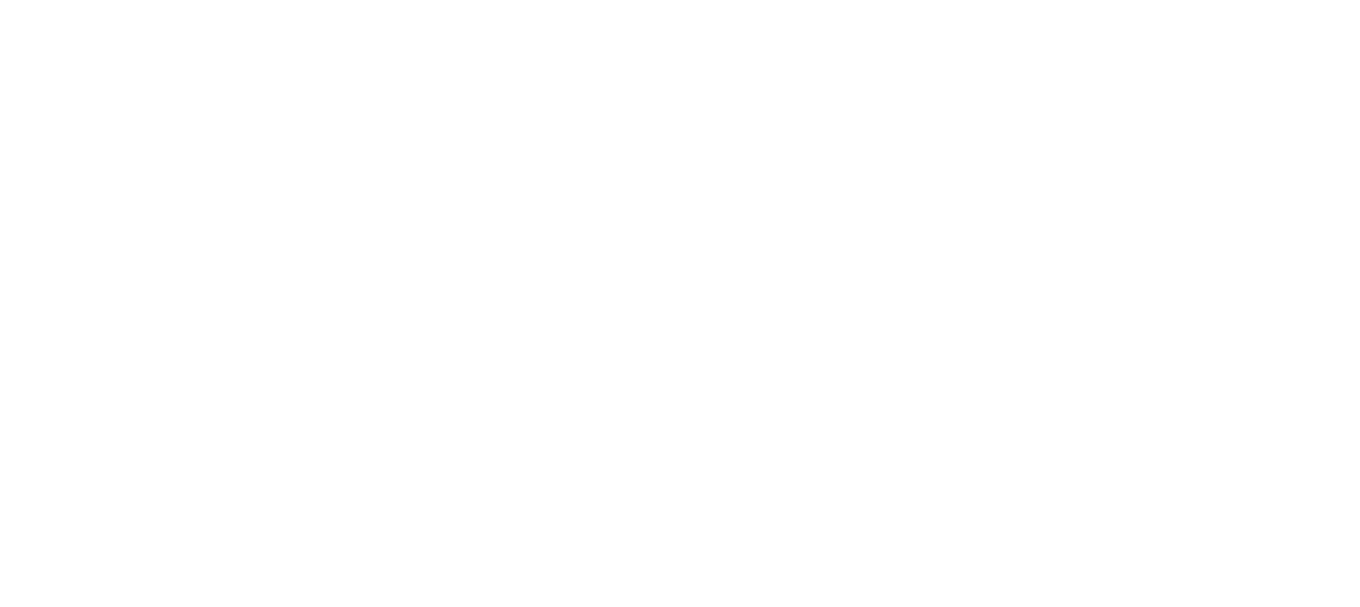 scroll, scrollTop: 0, scrollLeft: 0, axis: both 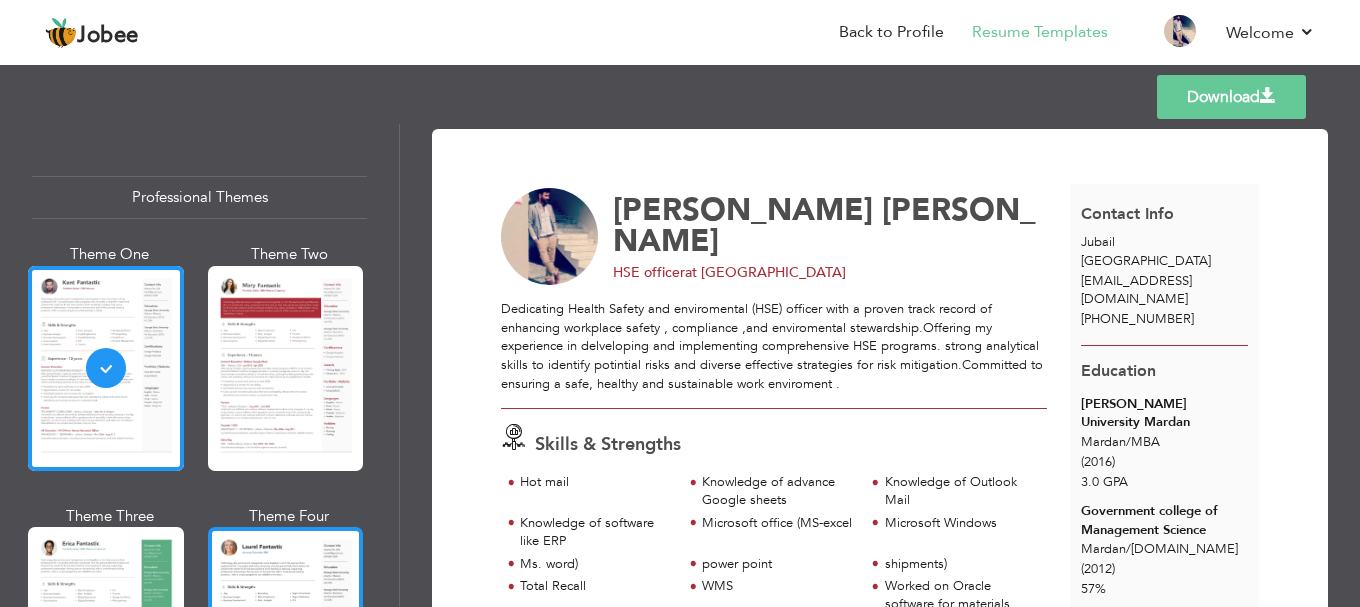 click at bounding box center (286, 629) 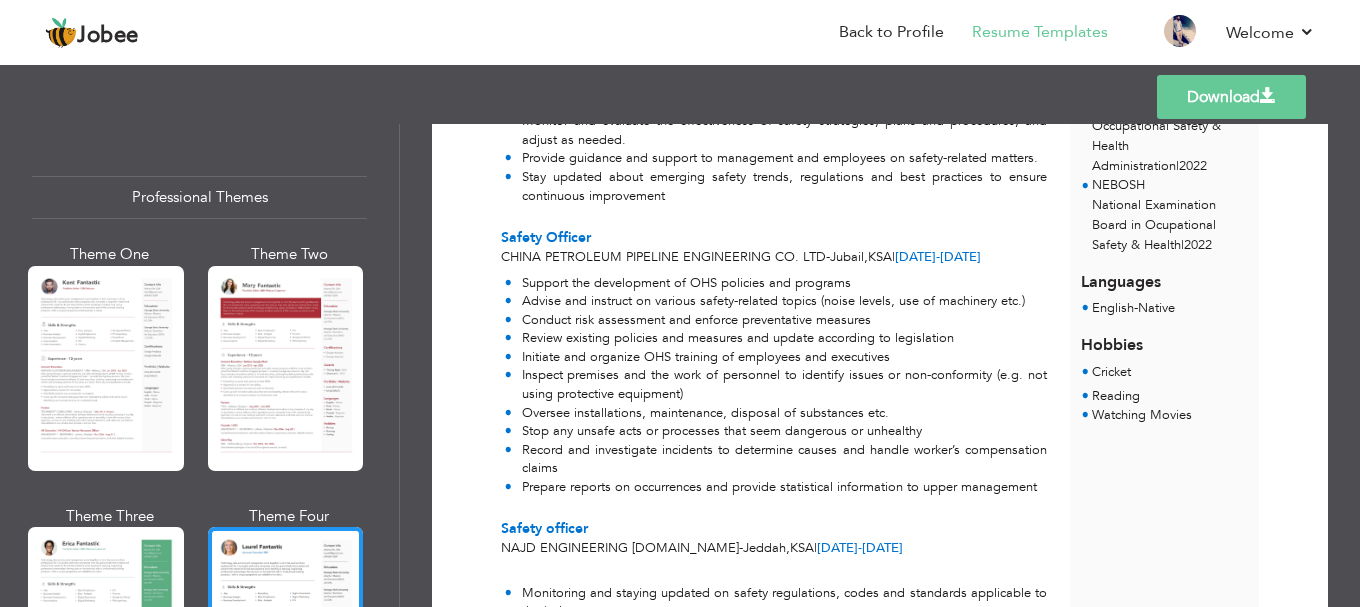 scroll, scrollTop: 0, scrollLeft: 0, axis: both 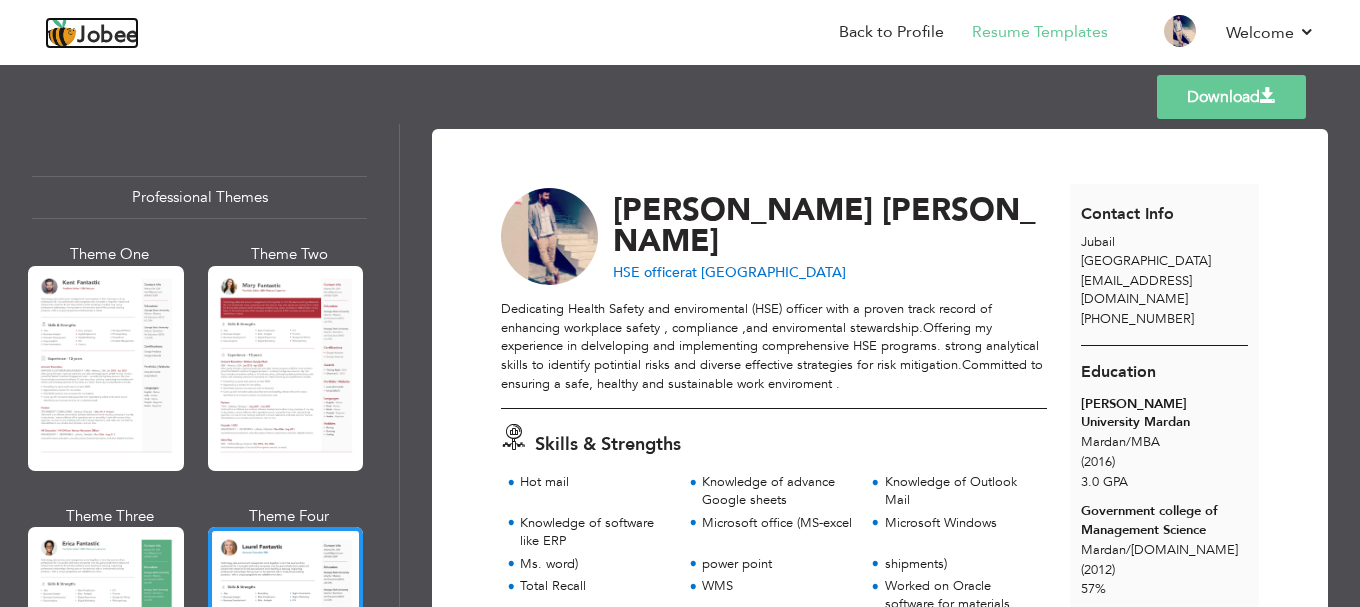 click on "Jobee" at bounding box center [108, 36] 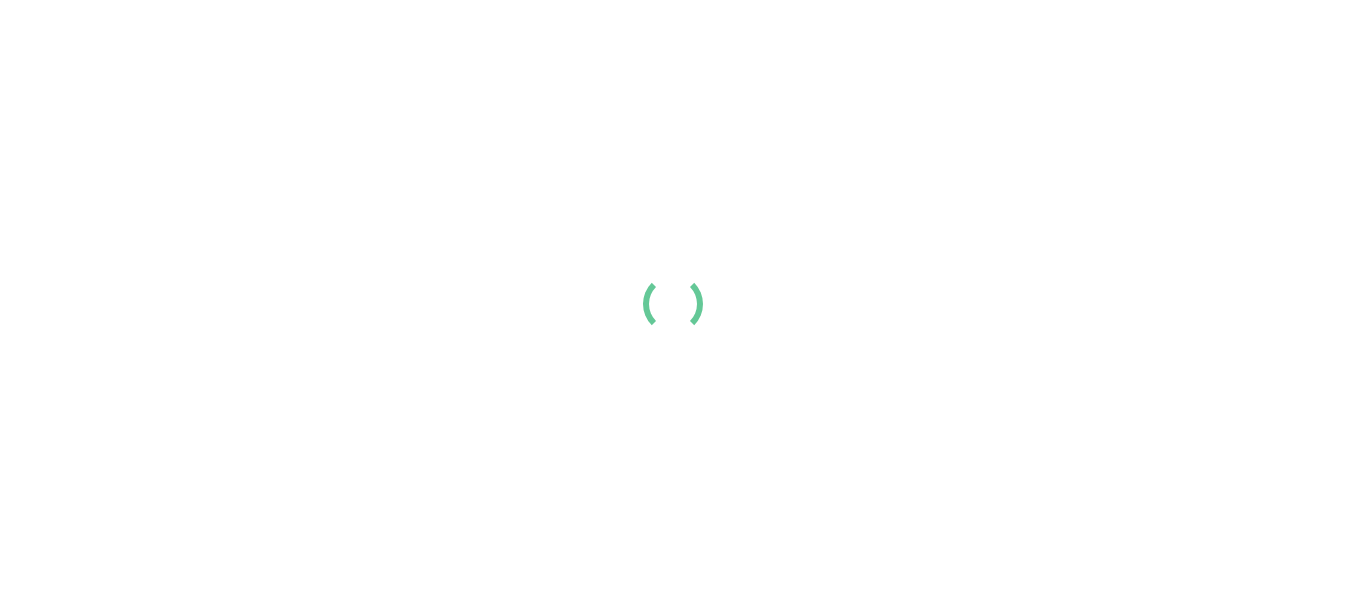 scroll, scrollTop: 0, scrollLeft: 0, axis: both 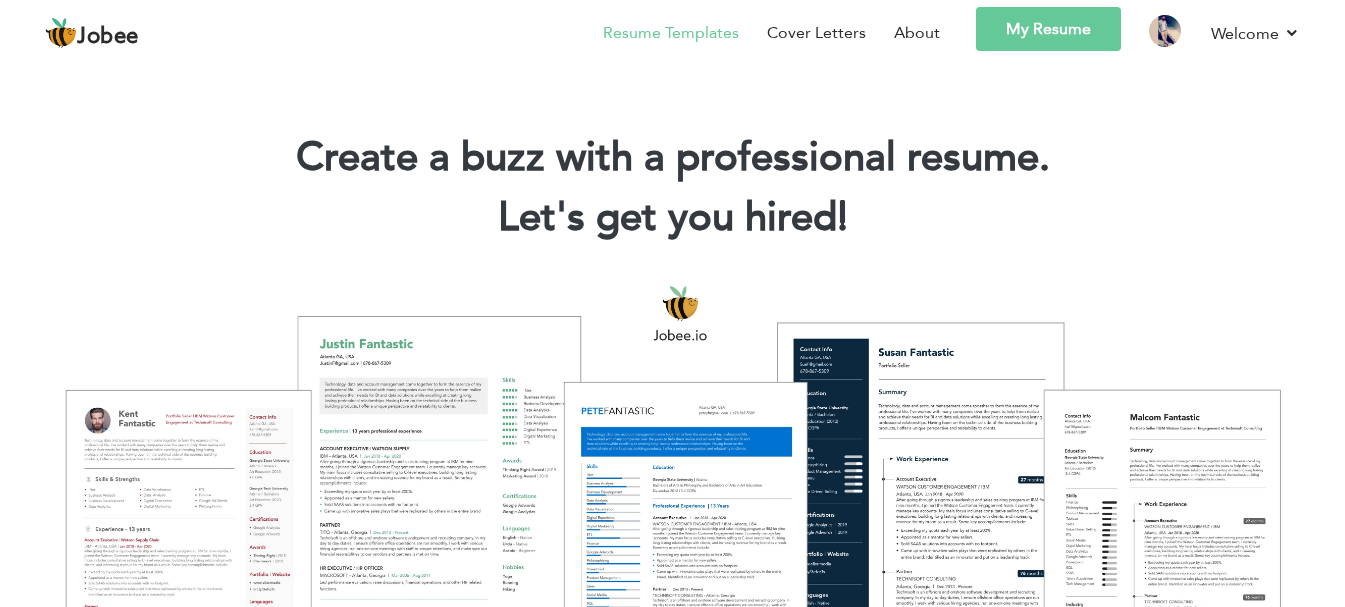click on "Resume Templates" at bounding box center (671, 33) 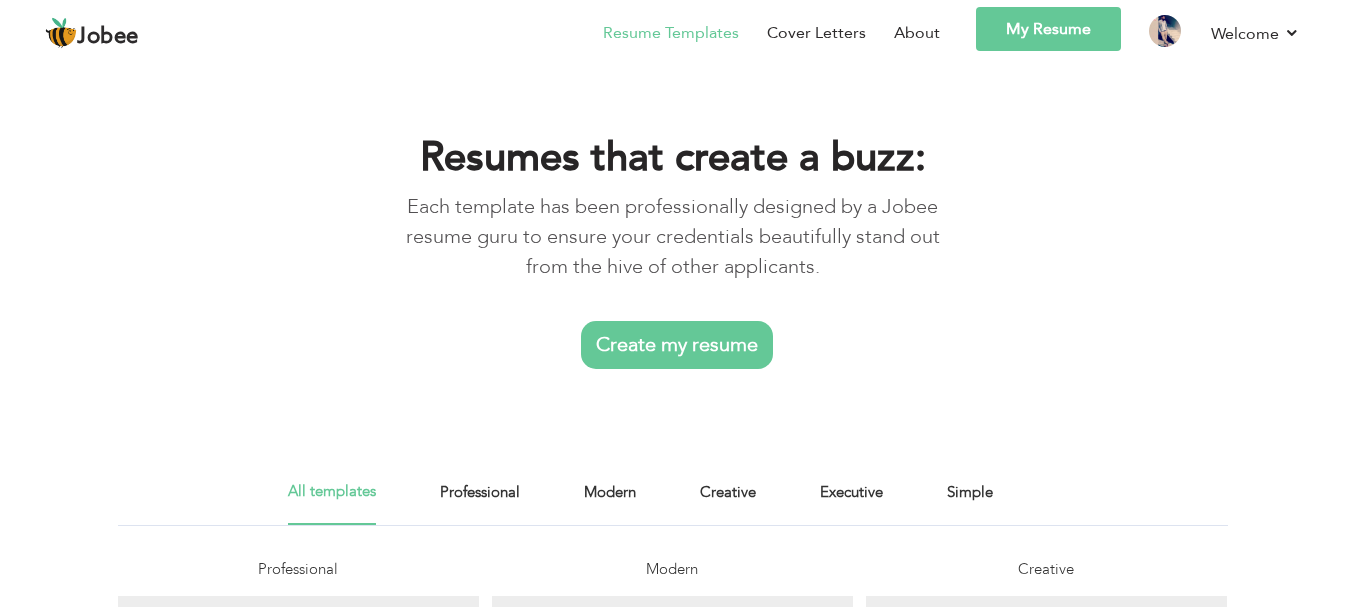 scroll, scrollTop: 0, scrollLeft: 0, axis: both 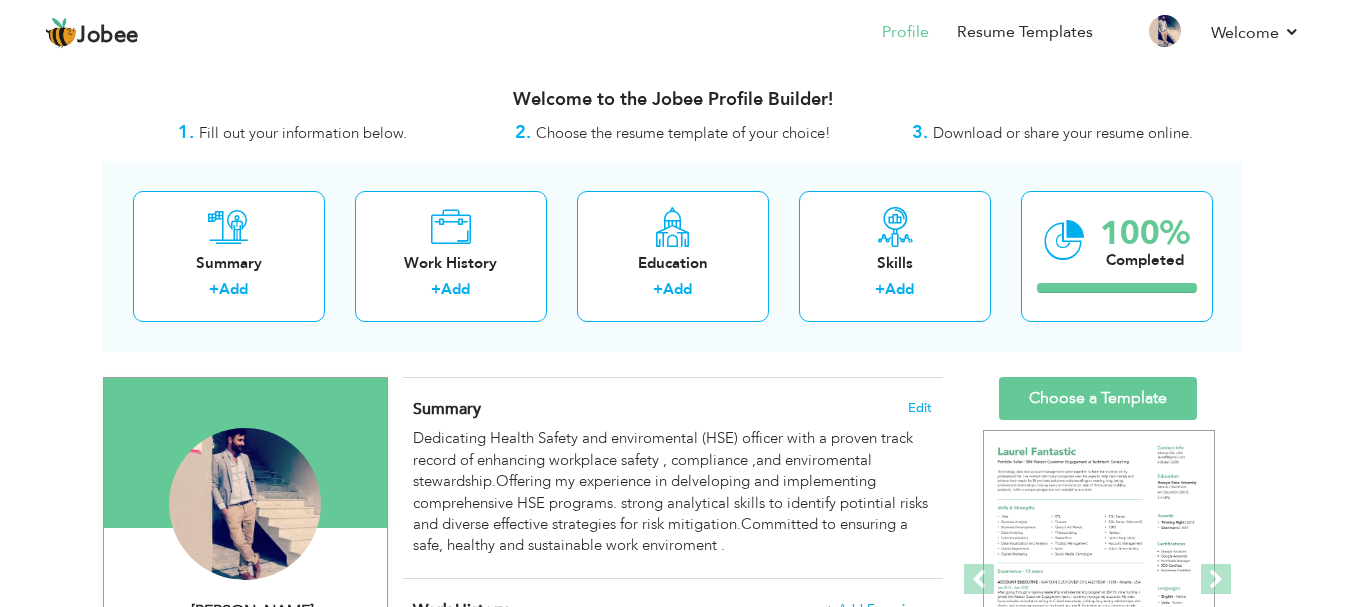 drag, startPoint x: 1354, startPoint y: 96, endPoint x: 1218, endPoint y: 329, distance: 269.78696 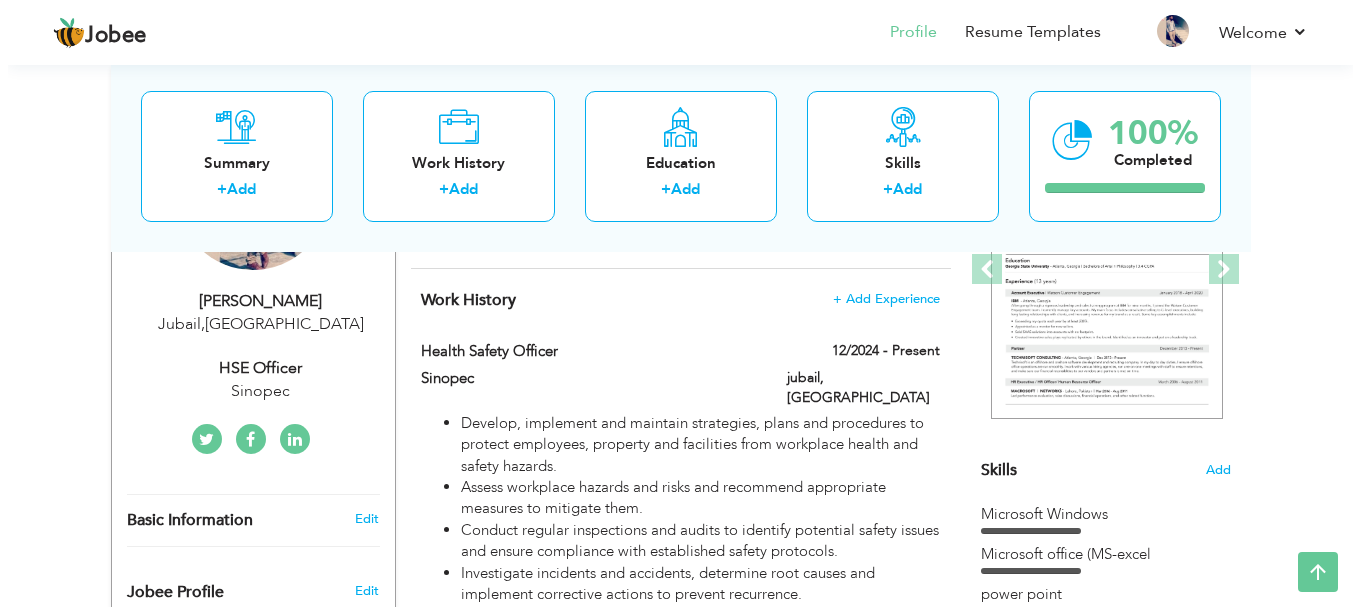 scroll, scrollTop: 216, scrollLeft: 0, axis: vertical 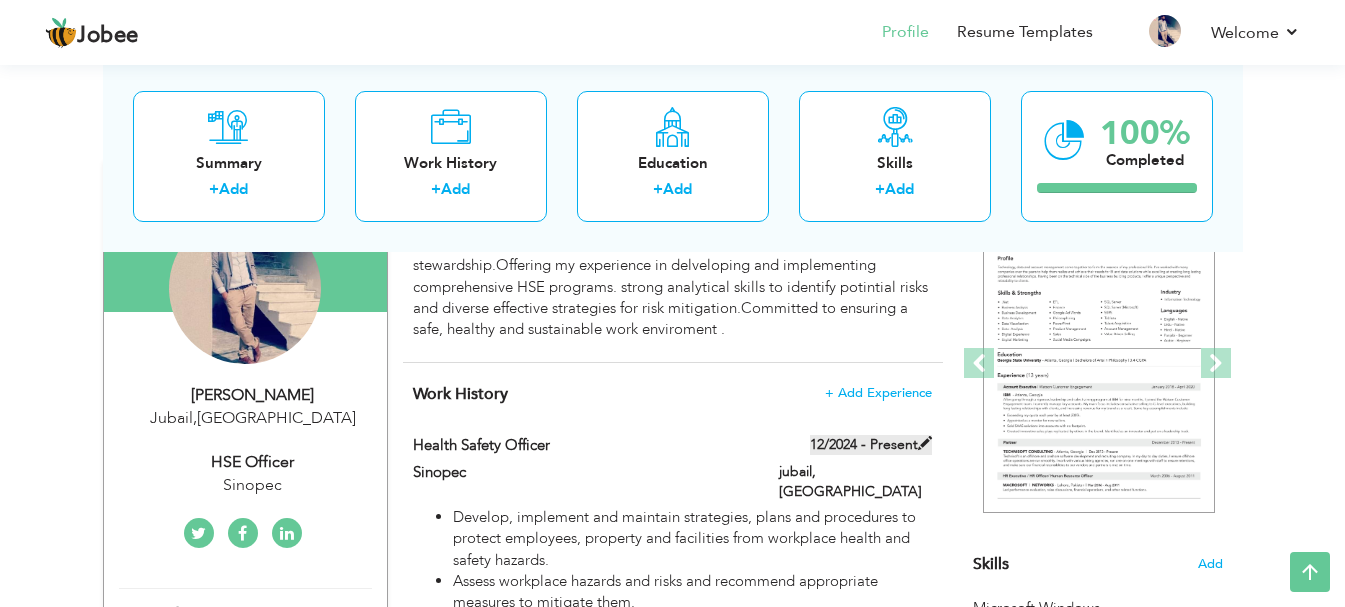 click at bounding box center (925, 443) 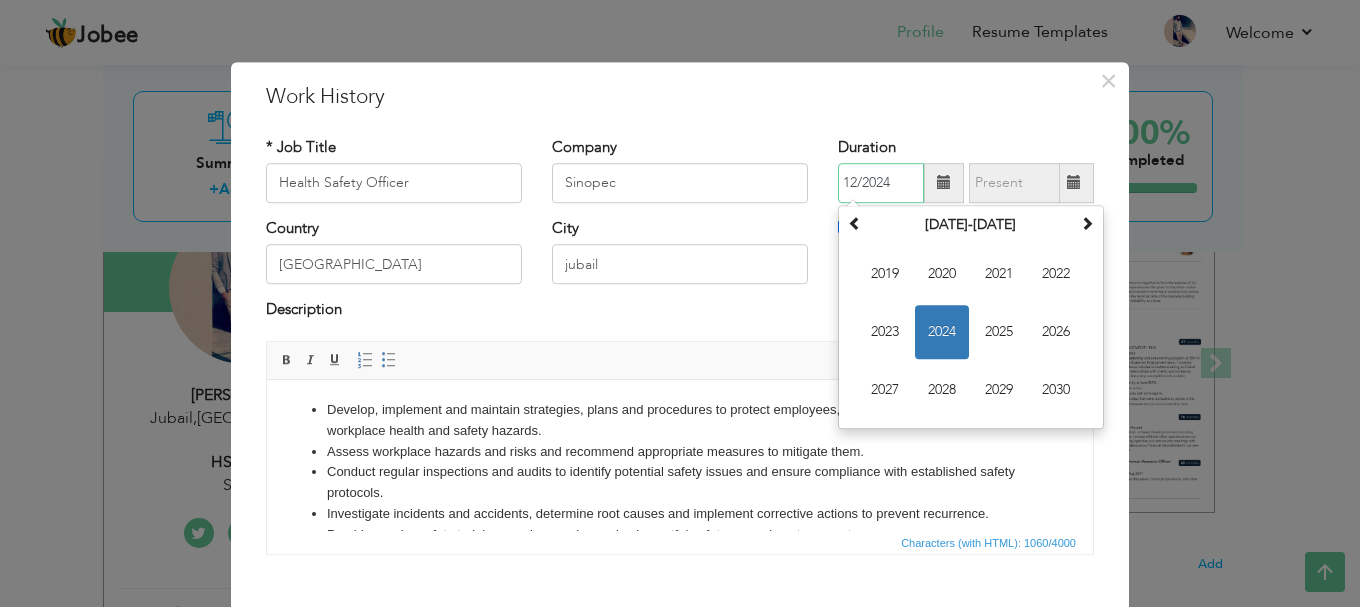 click on "12/2024" at bounding box center [881, 183] 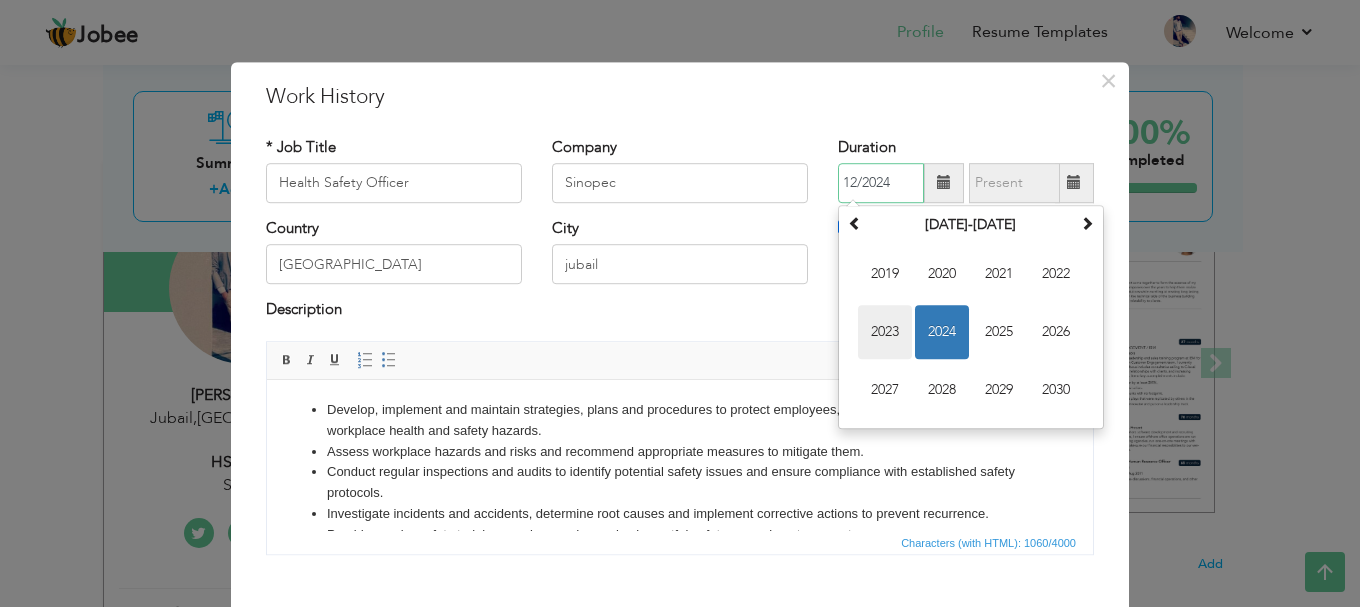 click on "2023" at bounding box center (885, 332) 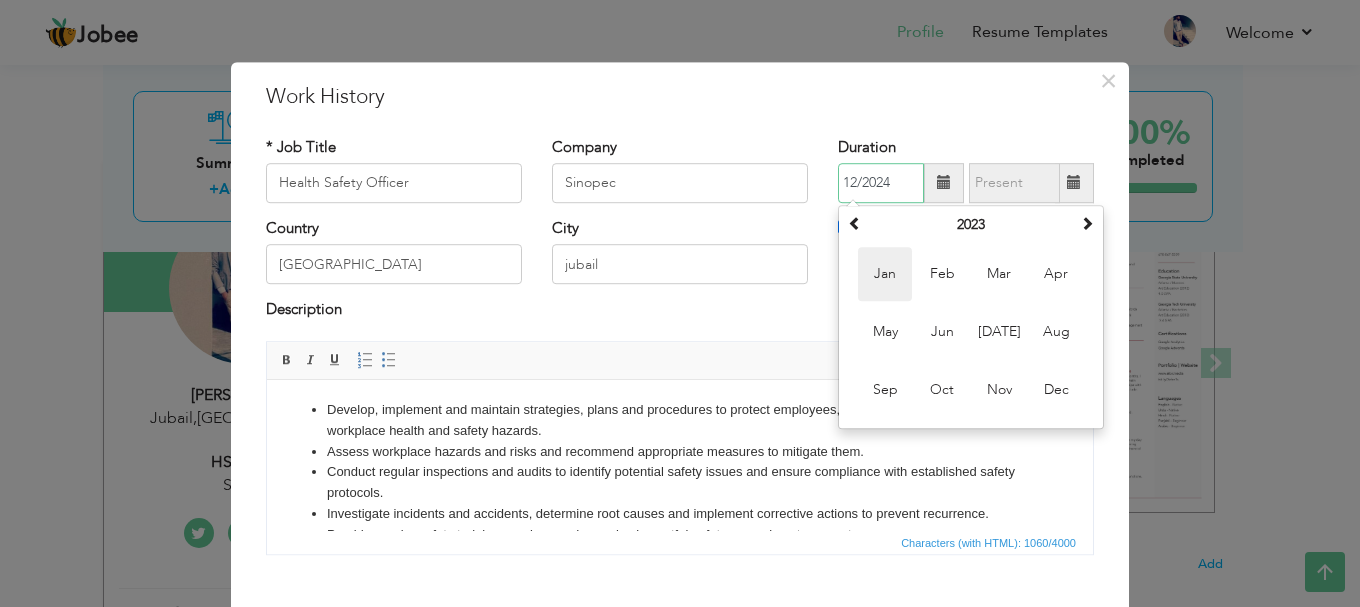 click on "Jan" at bounding box center [885, 274] 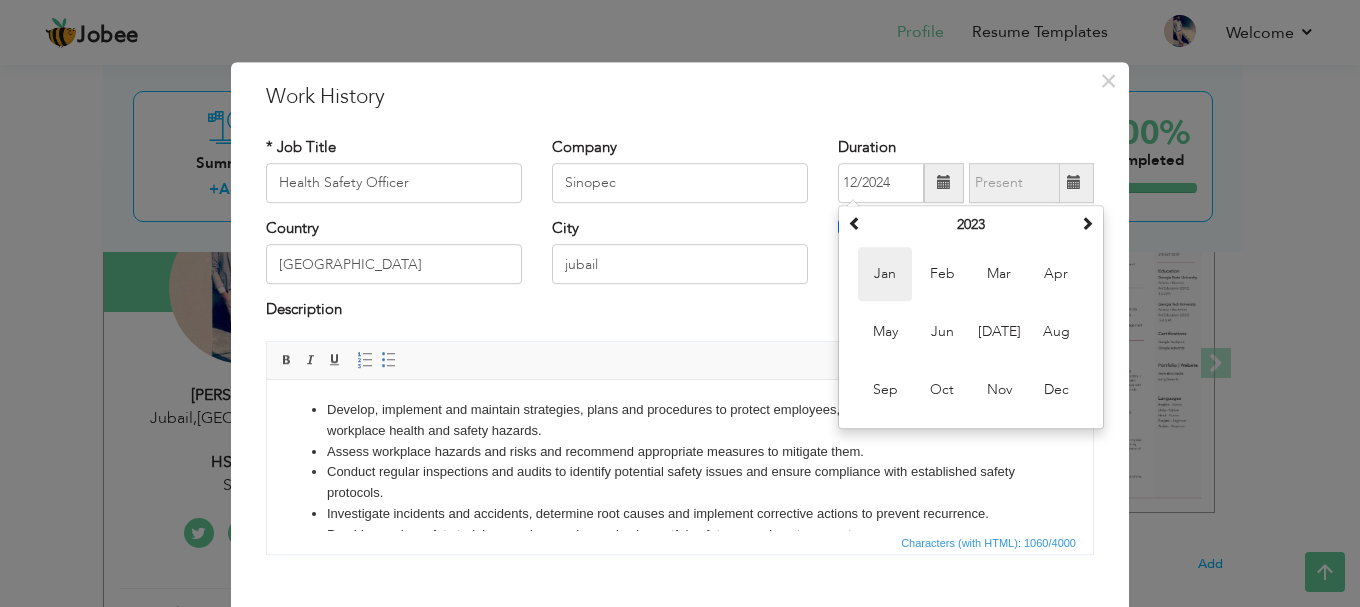type on "01/2023" 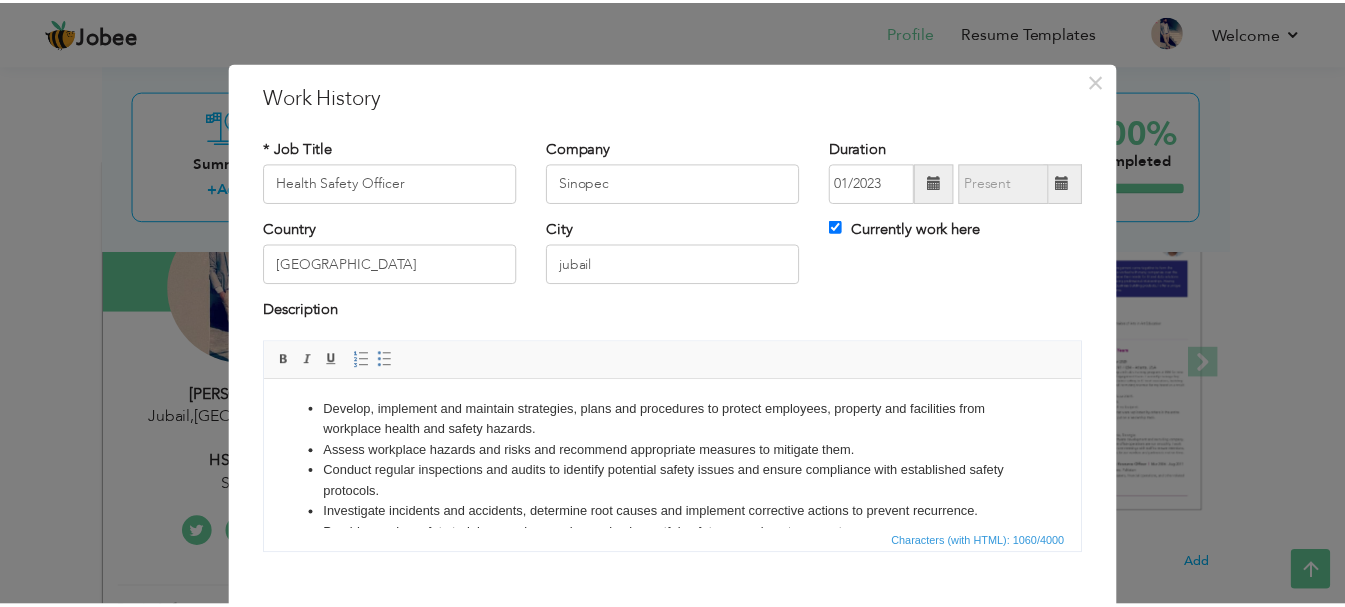 scroll, scrollTop: 110, scrollLeft: 0, axis: vertical 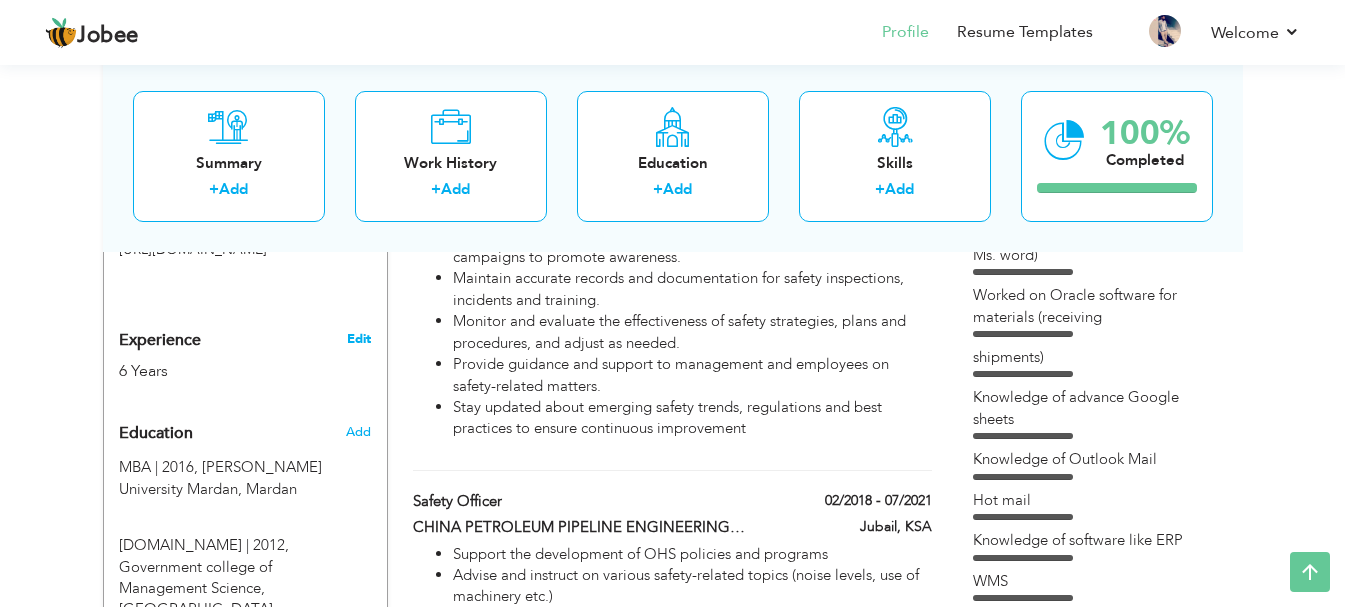 click on "Edit" at bounding box center (359, 339) 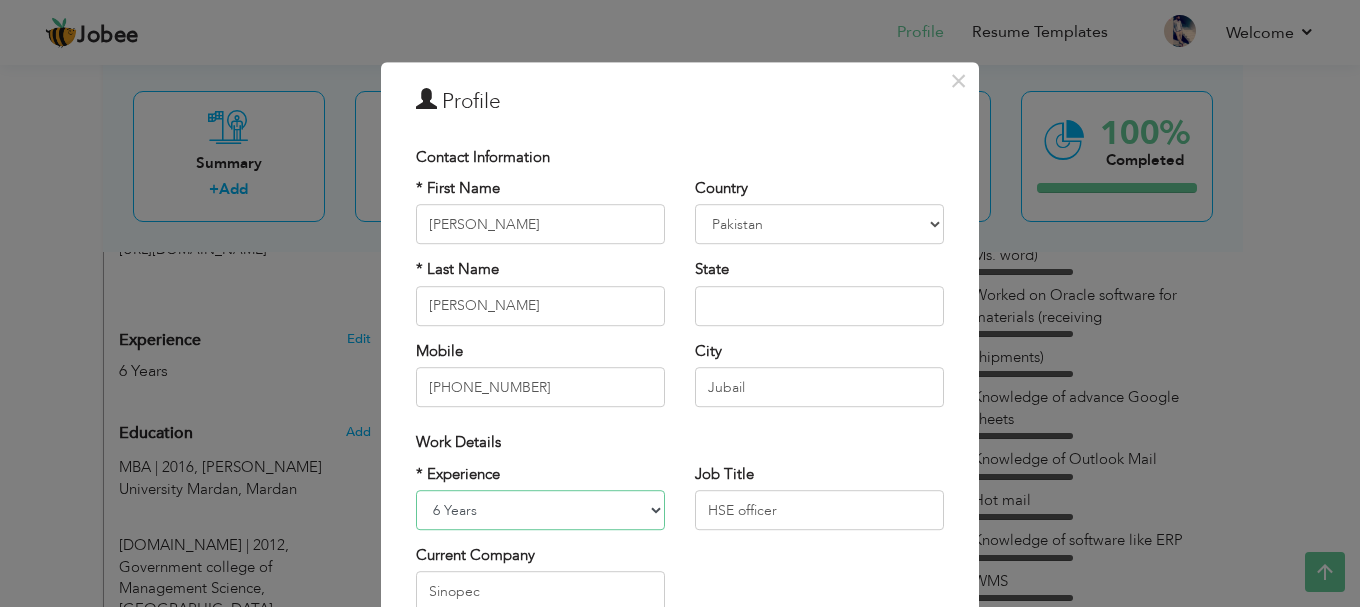 click on "Entry Level Less than 1 Year 1 Year 2 Years 3 Years 4 Years 5 Years 6 Years 7 Years 8 Years 9 Years 10 Years 11 Years 12 Years 13 Years 14 Years 15 Years 16 Years 17 Years 18 Years 19 Years 20 Years 21 Years 22 Years 23 Years 24 Years 25 Years 26 Years 27 Years 28 Years 29 Years 30 Years 31 Years 32 Years 33 Years 34 Years 35 Years More than 35 Years" at bounding box center [540, 510] 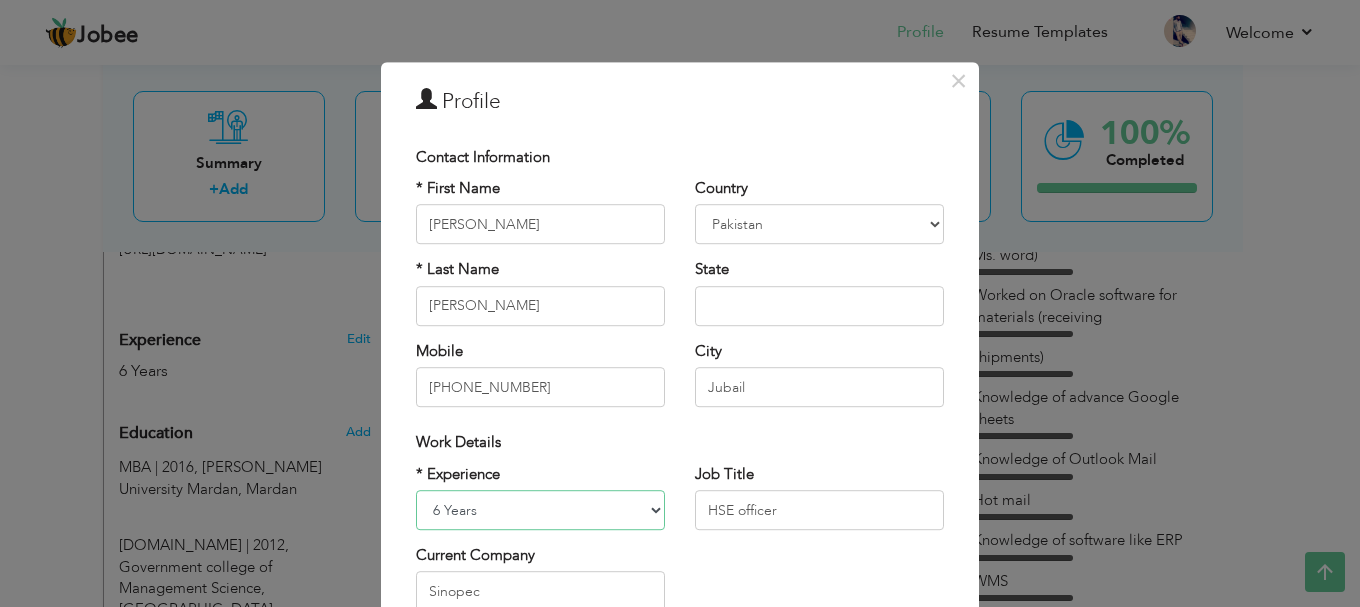 click on "Entry Level Less than 1 Year 1 Year 2 Years 3 Years 4 Years 5 Years 6 Years 7 Years 8 Years 9 Years 10 Years 11 Years 12 Years 13 Years 14 Years 15 Years 16 Years 17 Years 18 Years 19 Years 20 Years 21 Years 22 Years 23 Years 24 Years 25 Years 26 Years 27 Years 28 Years 29 Years 30 Years 31 Years 32 Years 33 Years 34 Years 35 Years More than 35 Years" at bounding box center (540, 510) 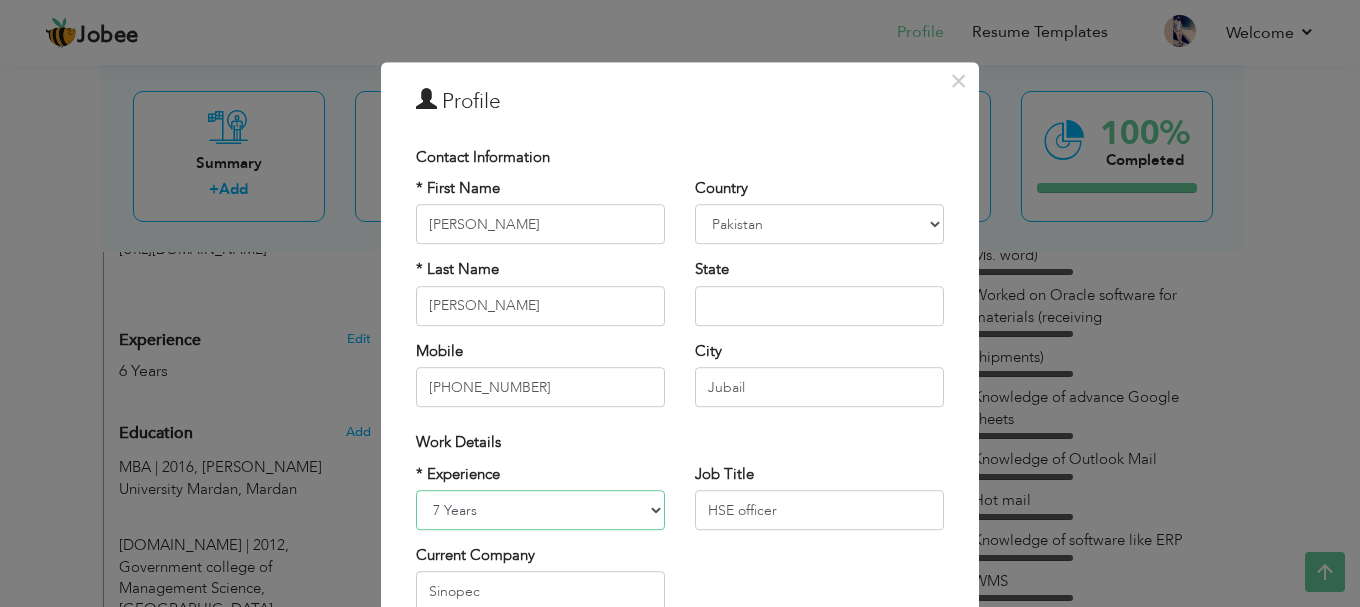 click on "Entry Level Less than 1 Year 1 Year 2 Years 3 Years 4 Years 5 Years 6 Years 7 Years 8 Years 9 Years 10 Years 11 Years 12 Years 13 Years 14 Years 15 Years 16 Years 17 Years 18 Years 19 Years 20 Years 21 Years 22 Years 23 Years 24 Years 25 Years 26 Years 27 Years 28 Years 29 Years 30 Years 31 Years 32 Years 33 Years 34 Years 35 Years More than 35 Years" at bounding box center (540, 510) 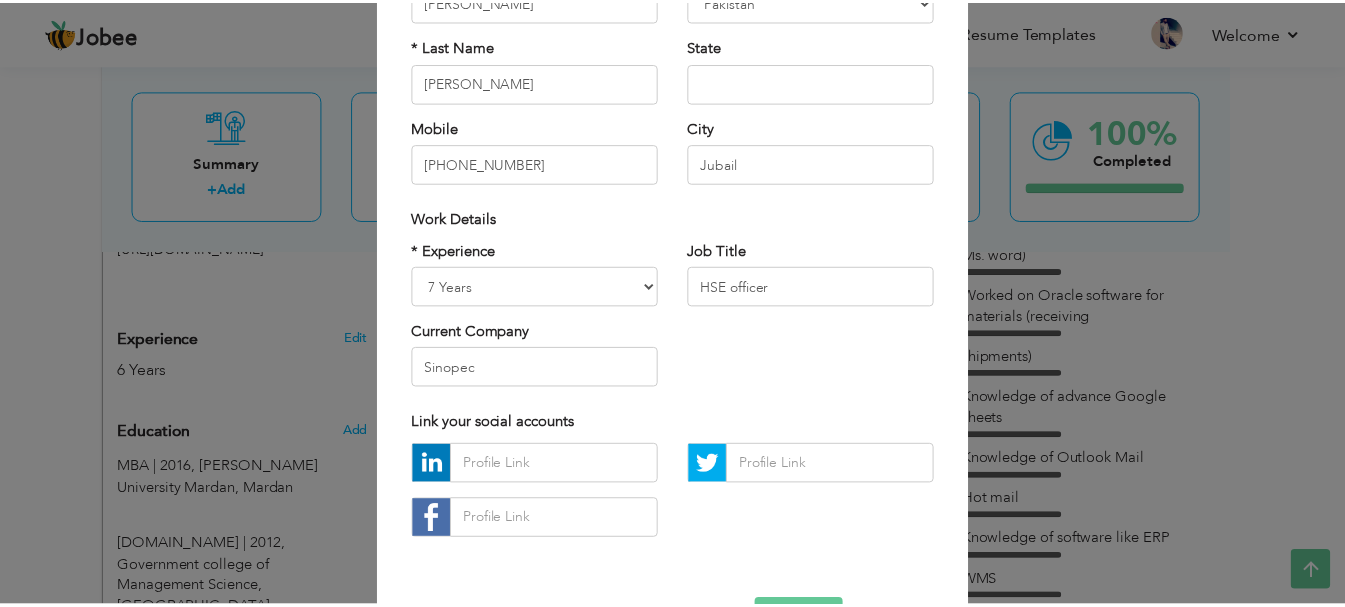 scroll, scrollTop: 292, scrollLeft: 0, axis: vertical 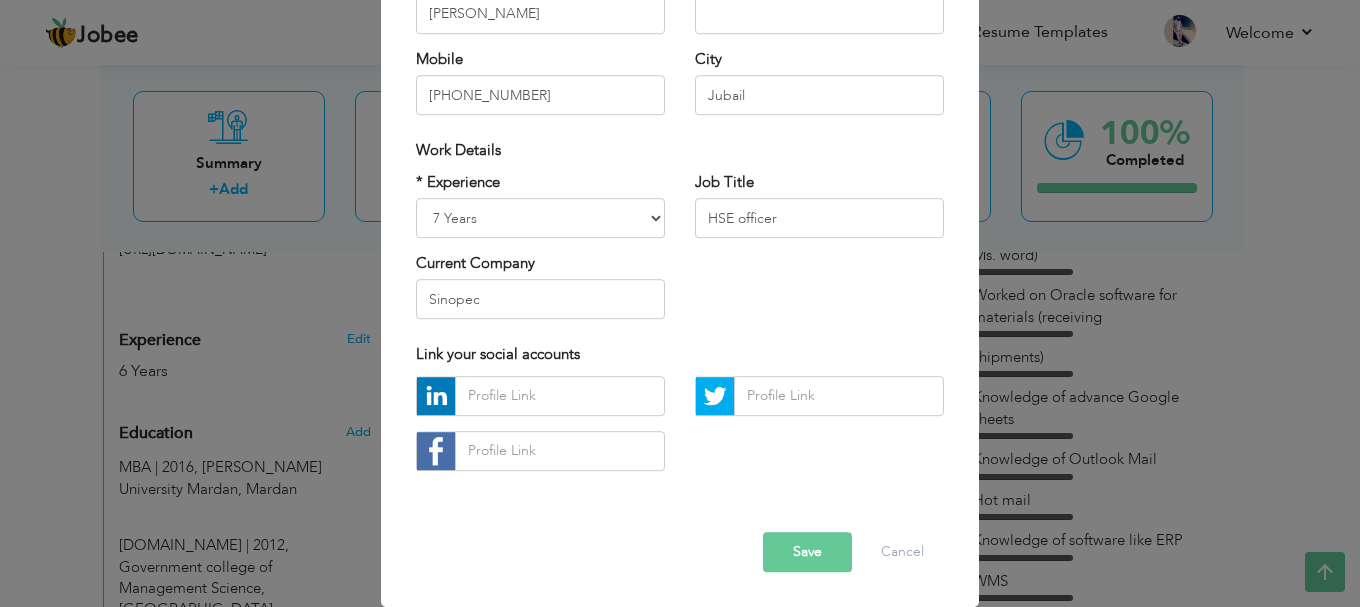click on "Save" at bounding box center (807, 552) 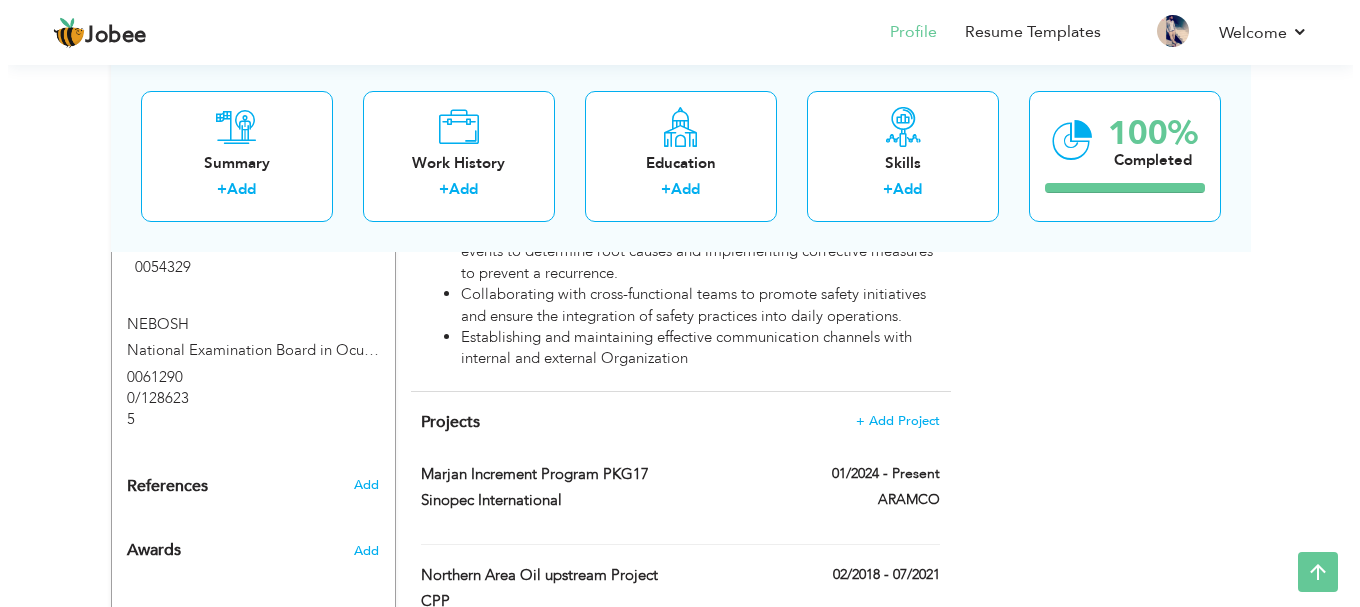 scroll, scrollTop: 1542, scrollLeft: 0, axis: vertical 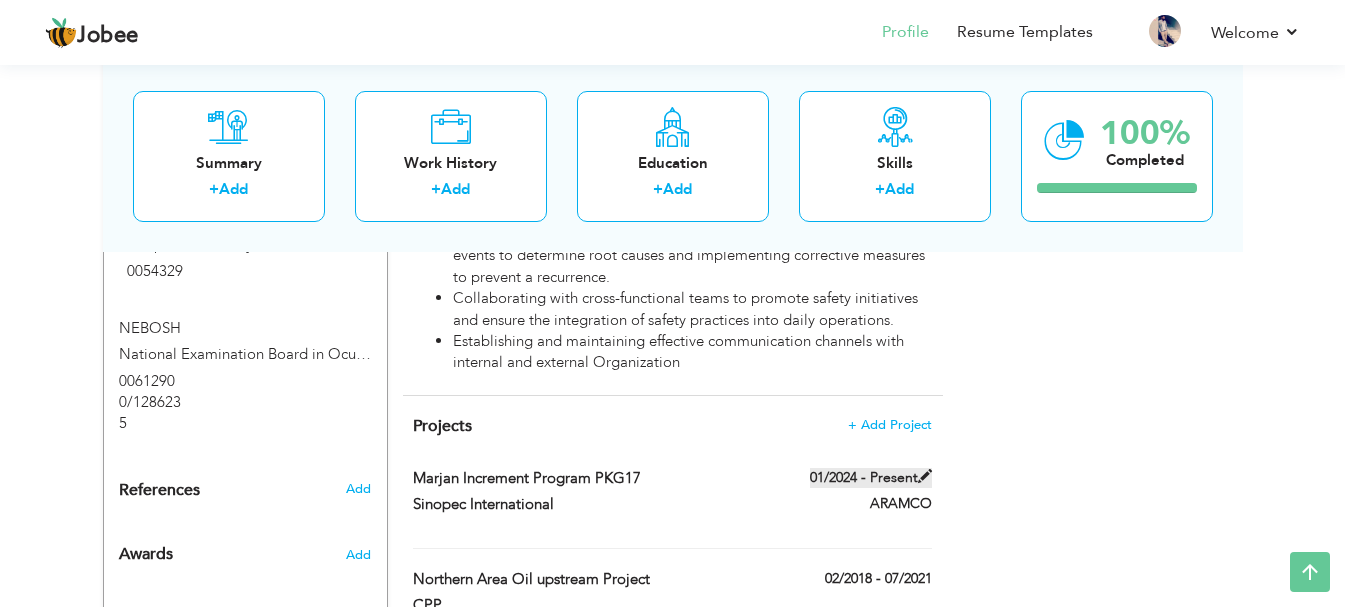 click at bounding box center [925, 476] 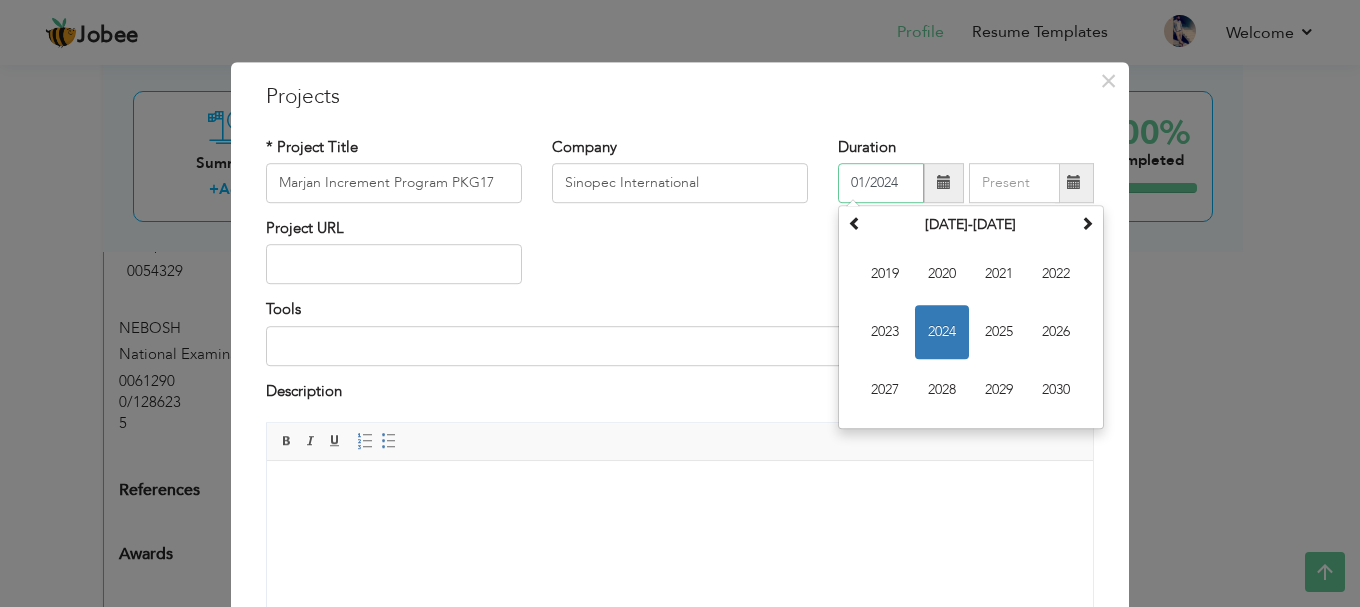 click on "01/2024" at bounding box center [881, 183] 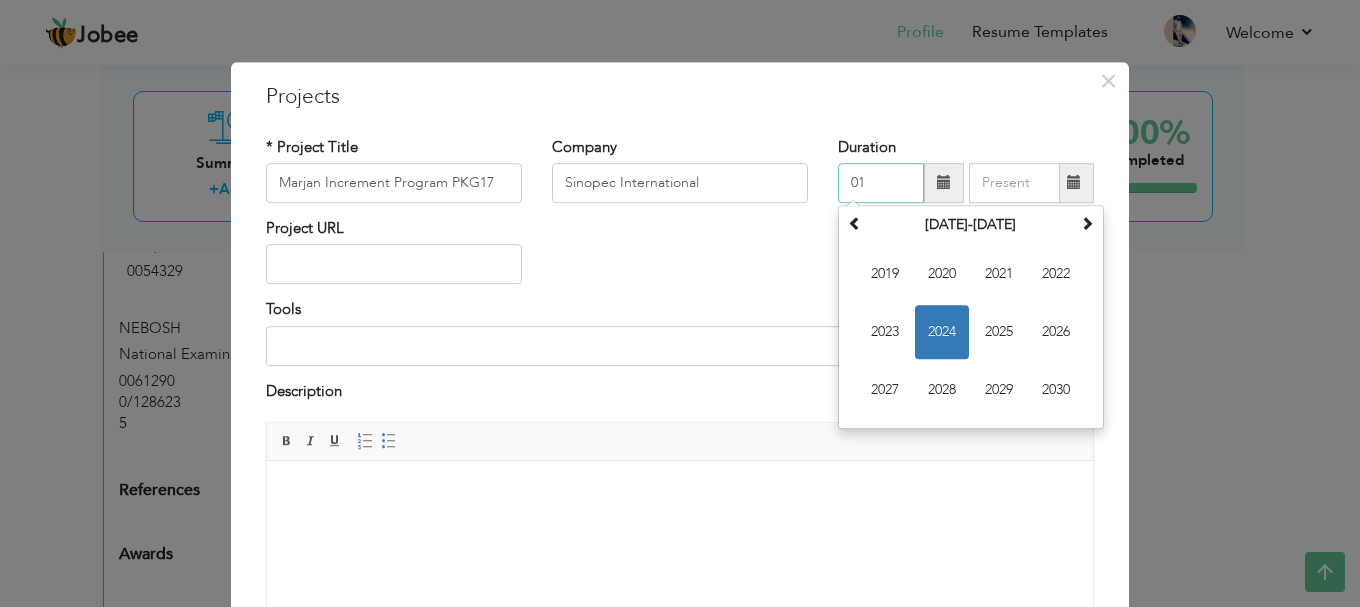 type on "0" 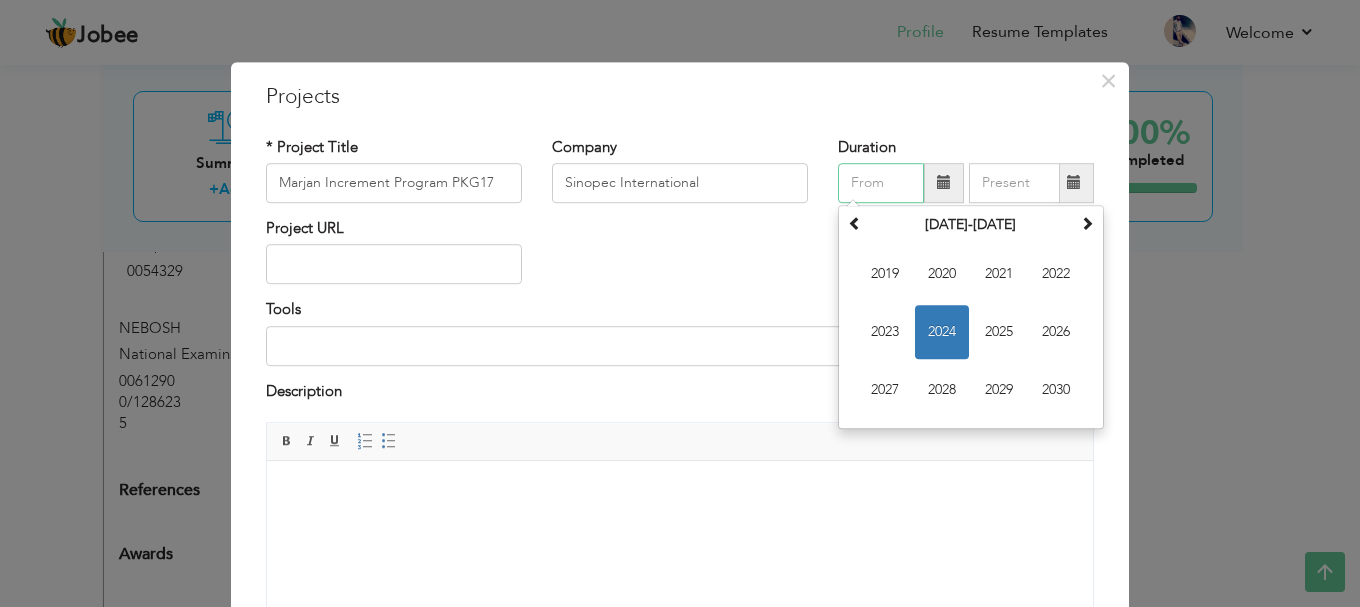 type 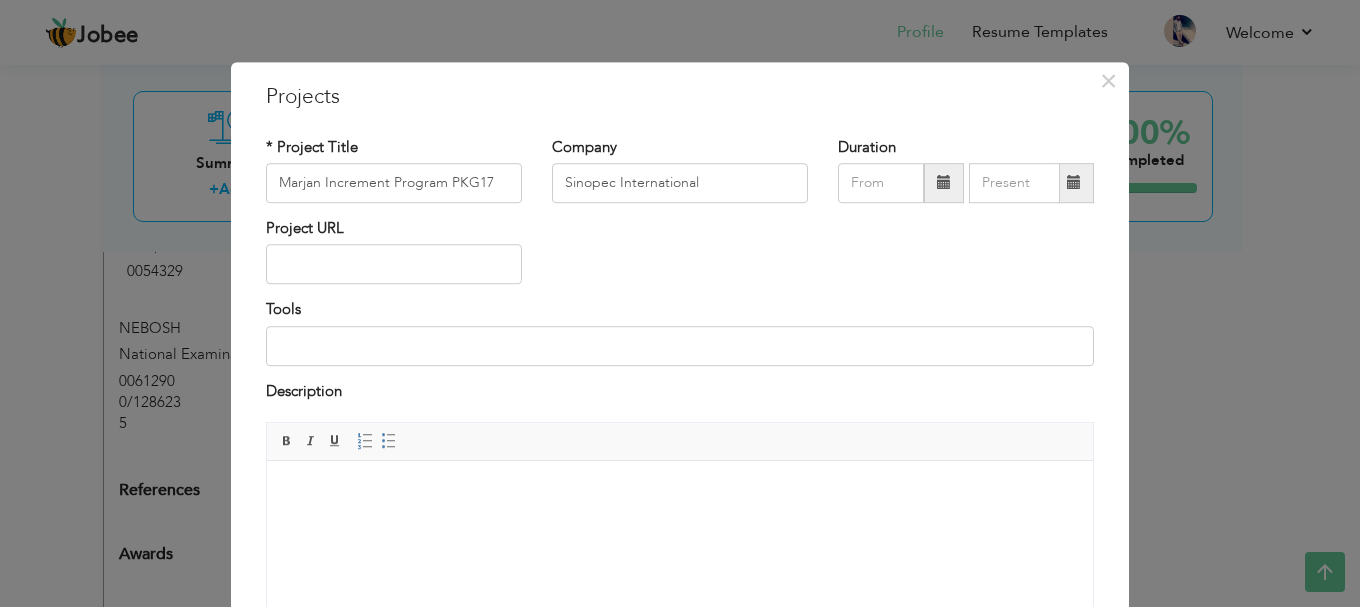 click on "Tools" at bounding box center [680, 333] 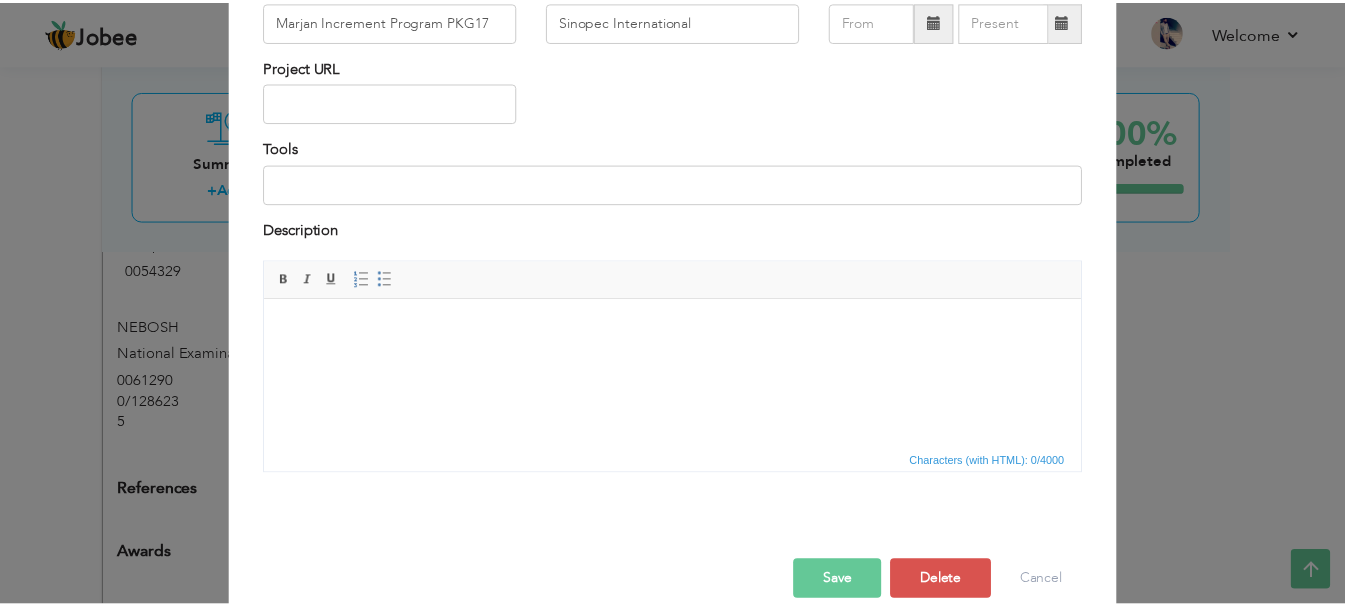 scroll, scrollTop: 191, scrollLeft: 0, axis: vertical 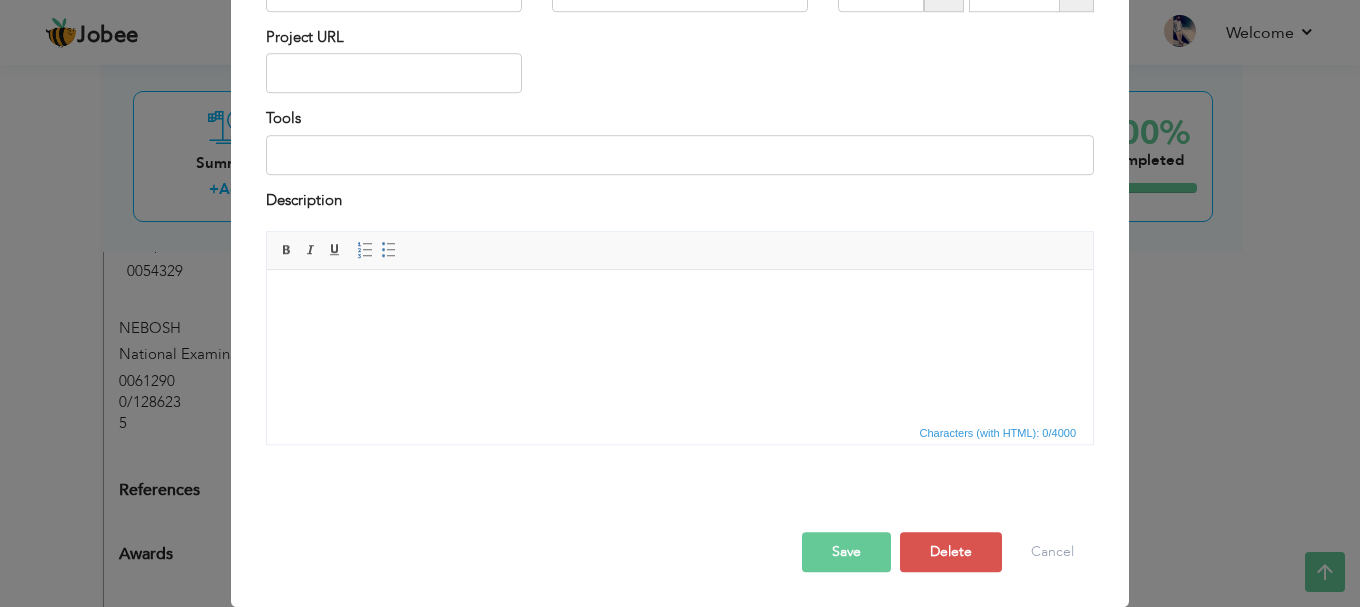 click on "Save" at bounding box center [846, 552] 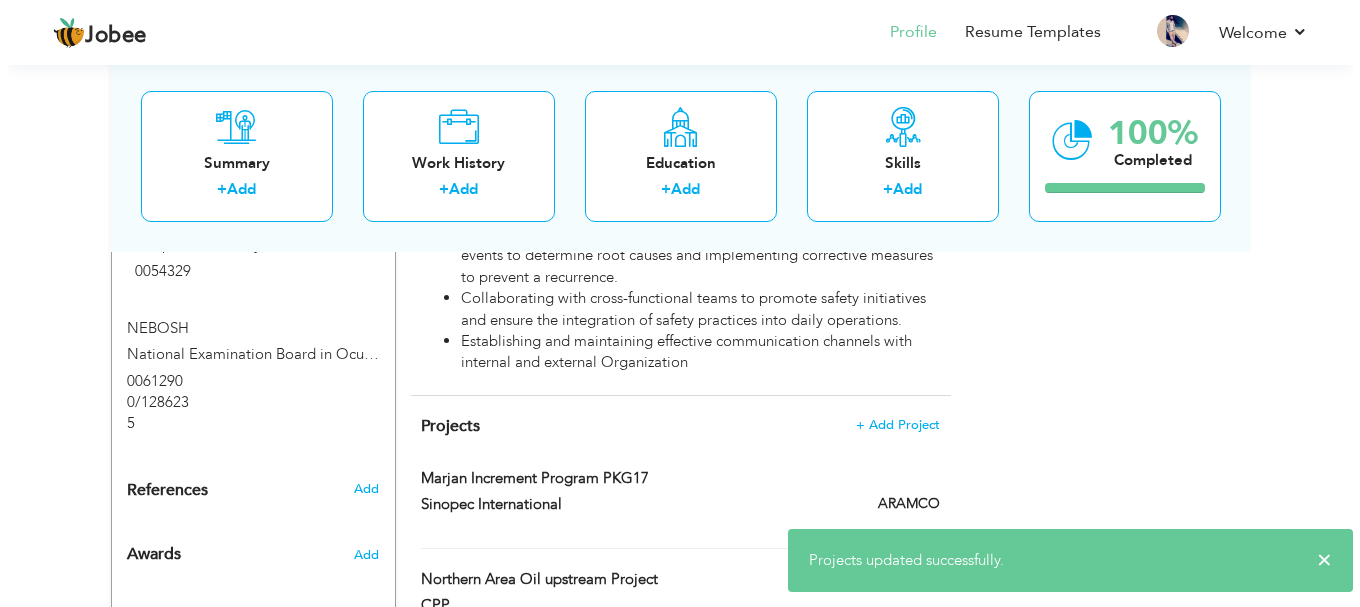 scroll, scrollTop: 1632, scrollLeft: 0, axis: vertical 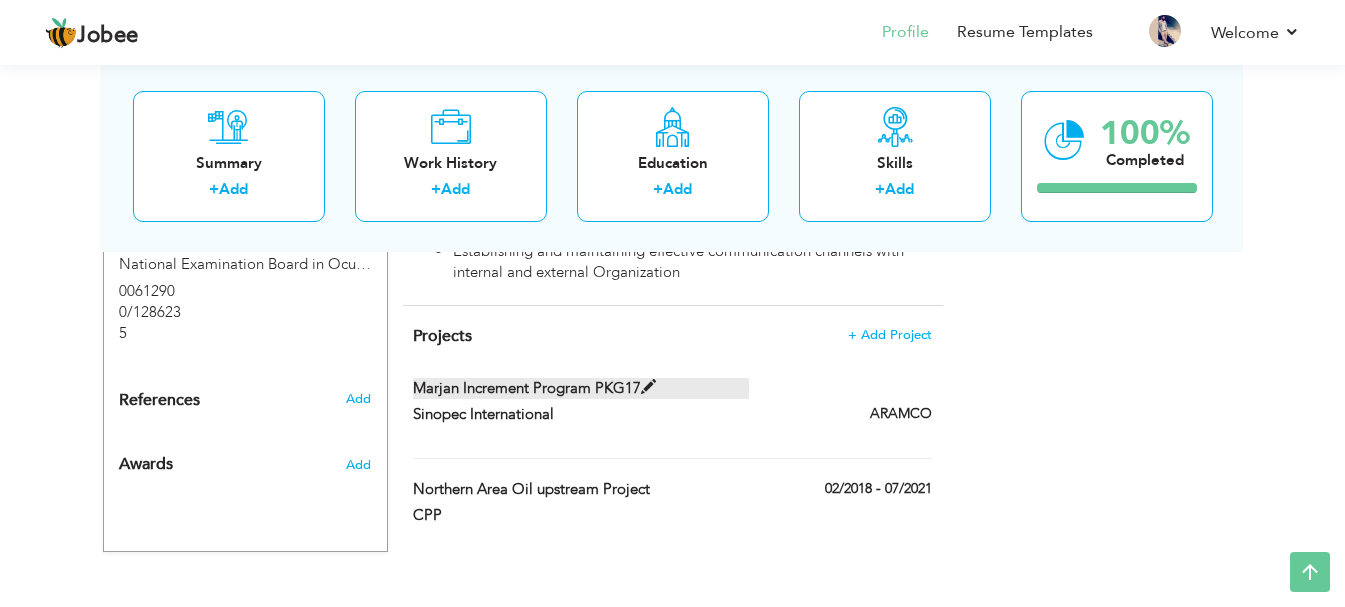 click at bounding box center (648, 387) 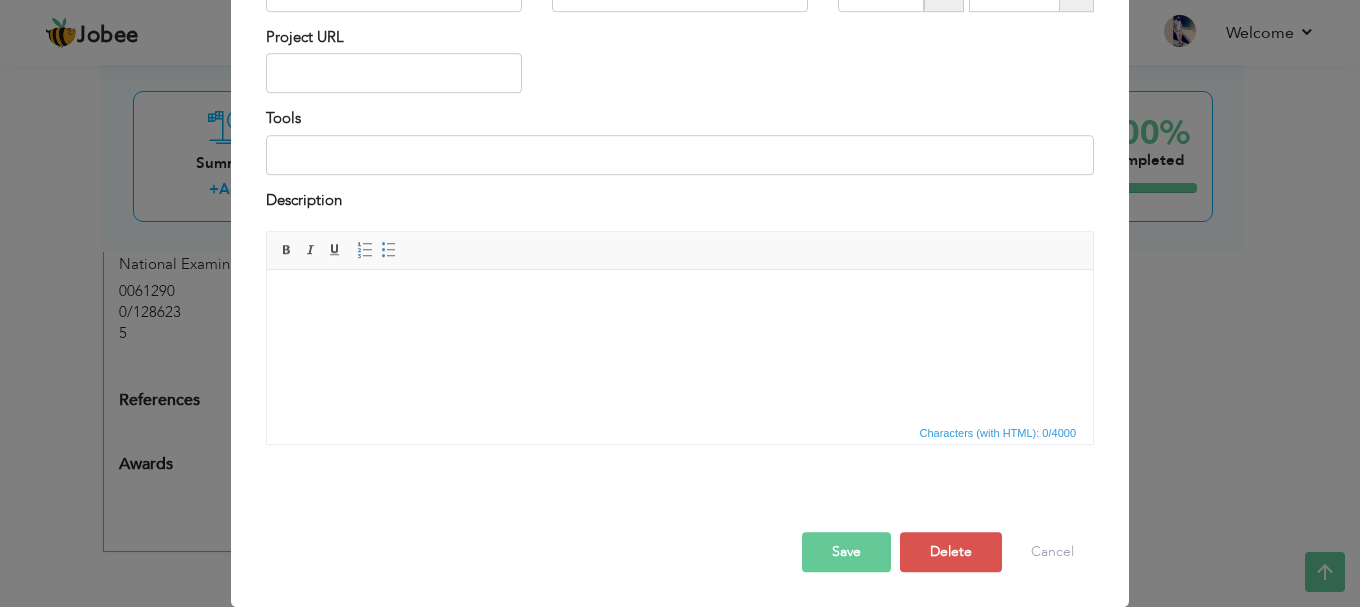 scroll, scrollTop: 0, scrollLeft: 0, axis: both 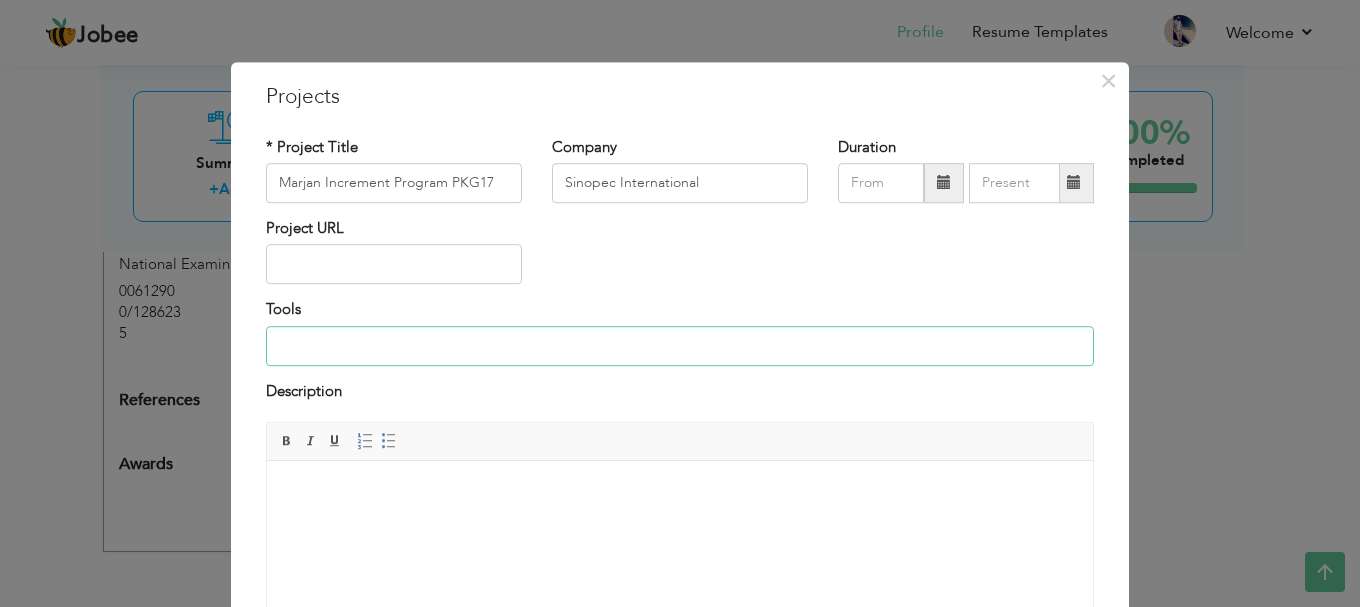 click at bounding box center (680, 346) 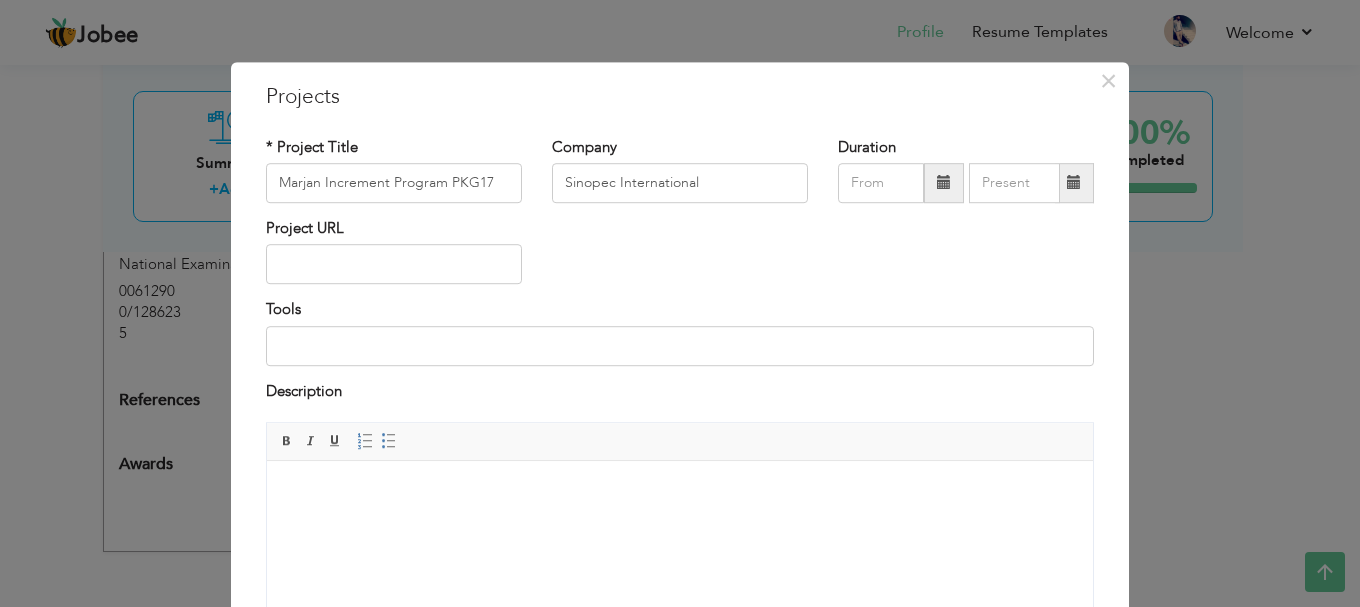 click at bounding box center (680, 491) 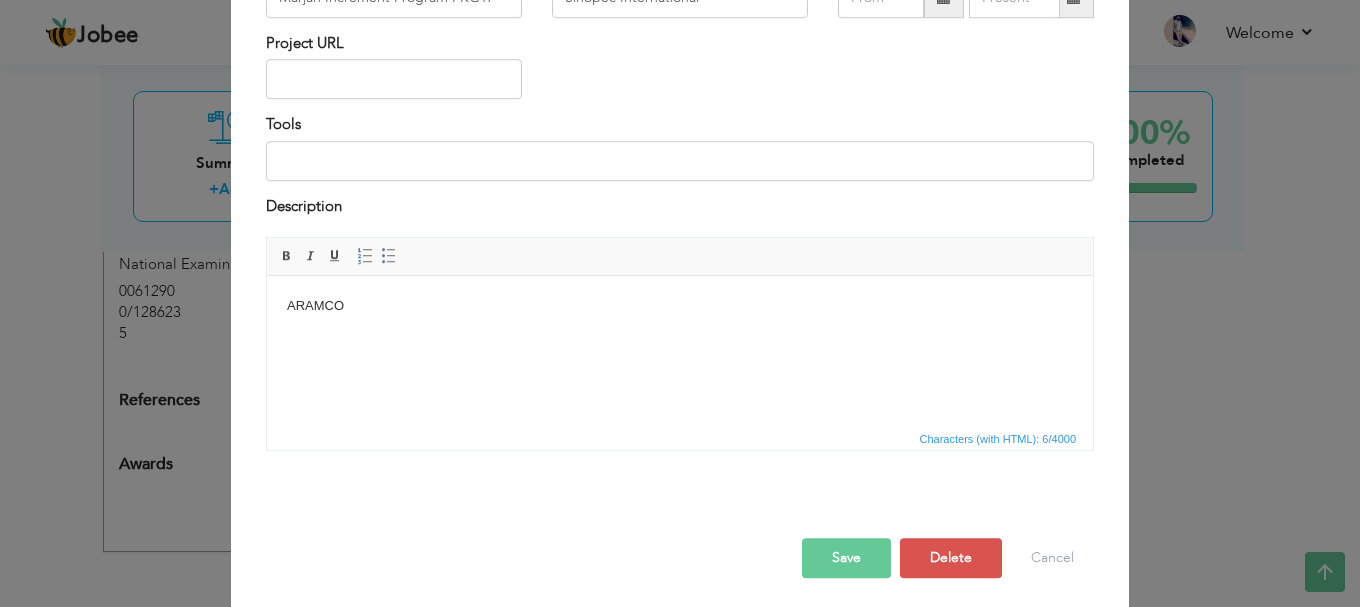 scroll, scrollTop: 191, scrollLeft: 0, axis: vertical 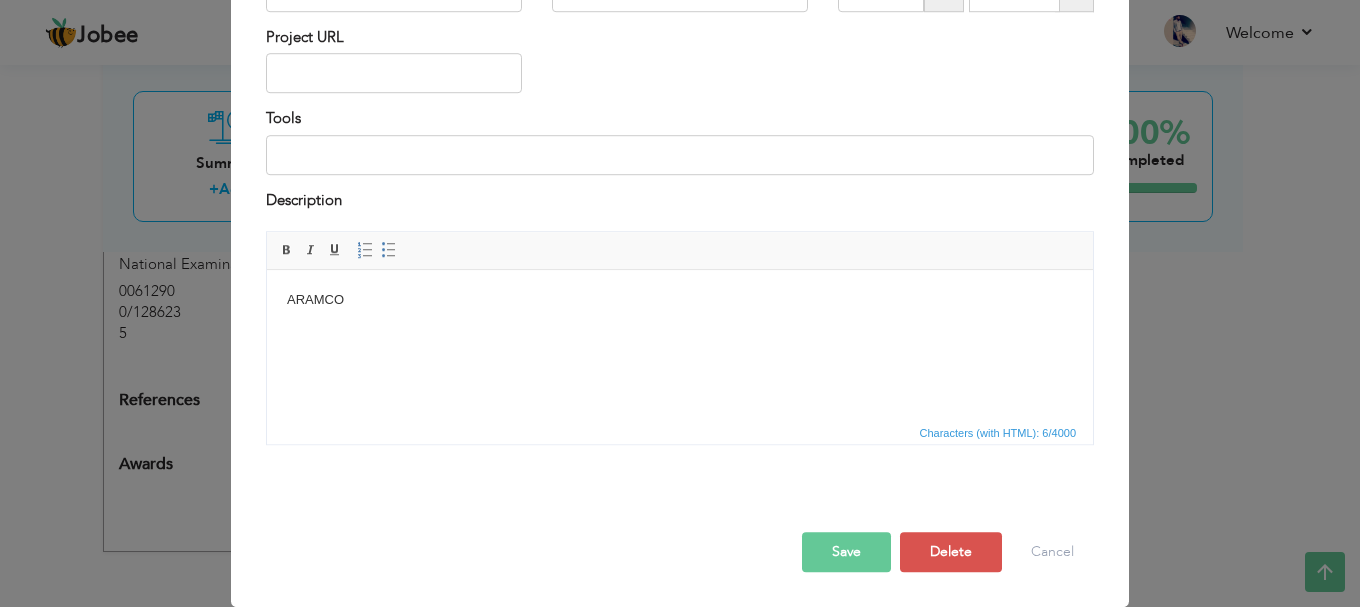 click on "Save" at bounding box center (846, 552) 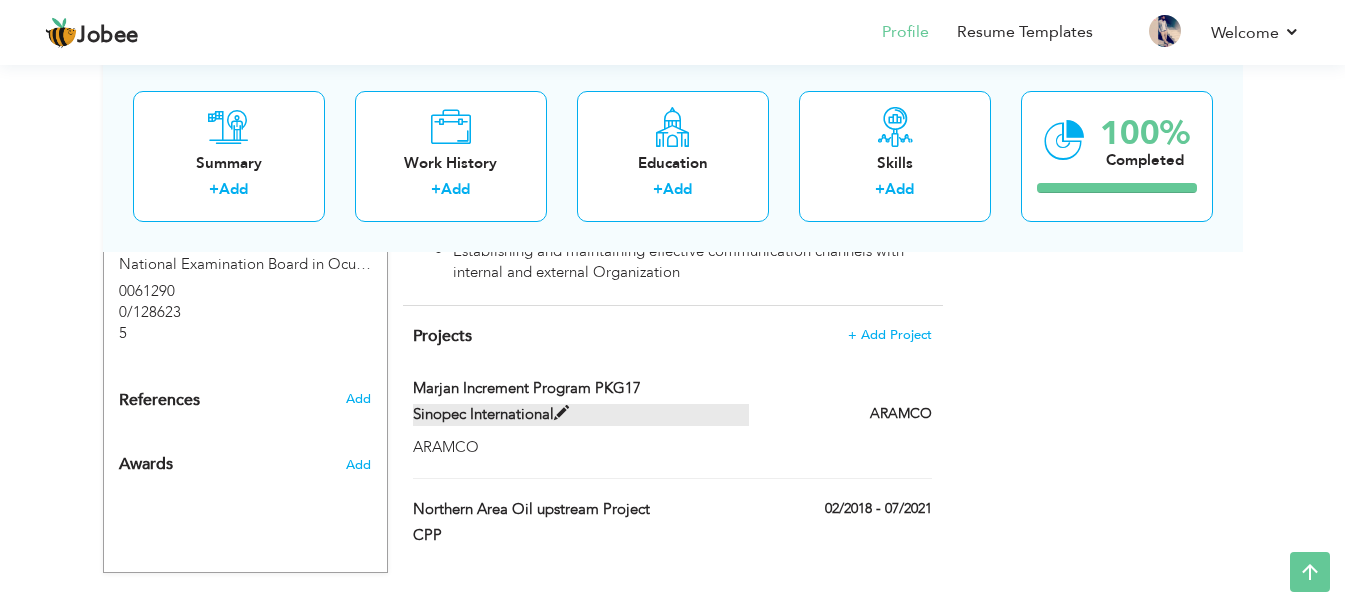 click at bounding box center (561, 413) 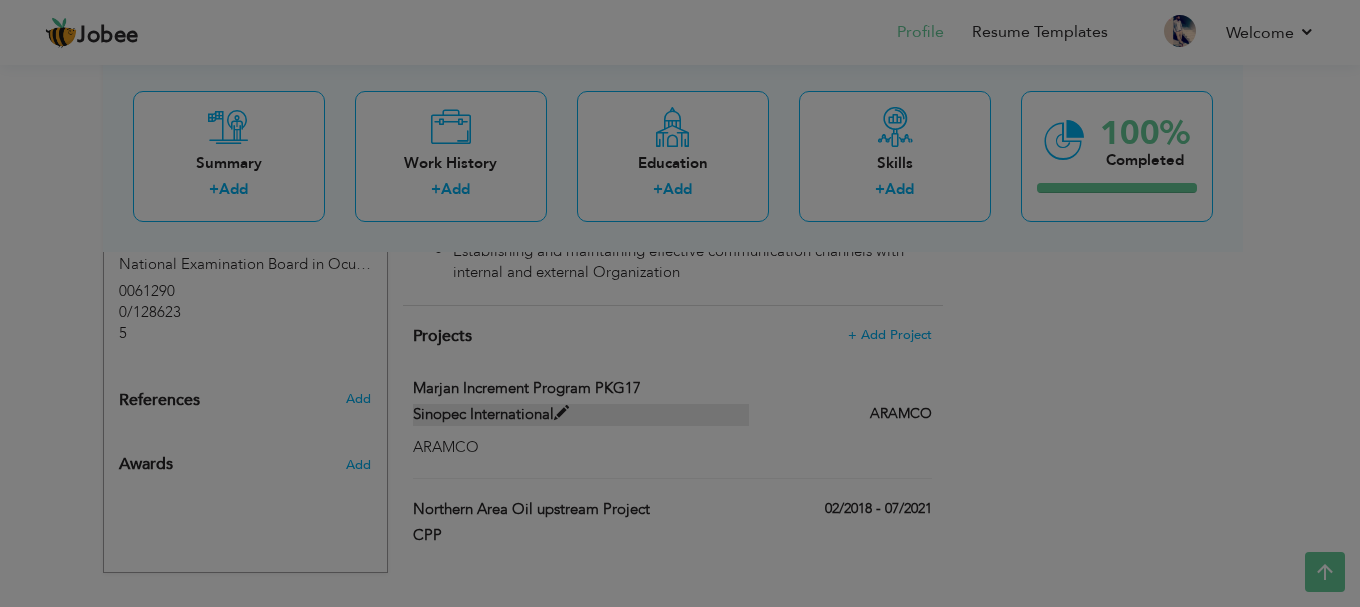 scroll, scrollTop: 0, scrollLeft: 0, axis: both 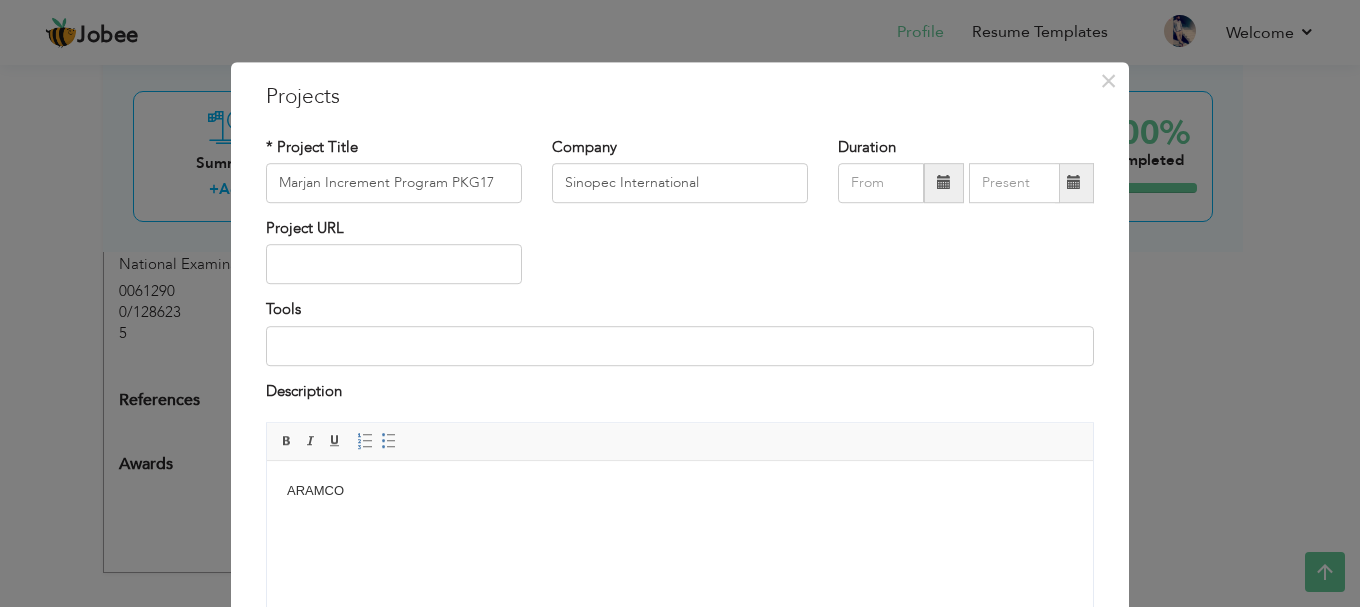 drag, startPoint x: 393, startPoint y: 499, endPoint x: 64, endPoint y: 444, distance: 333.56558 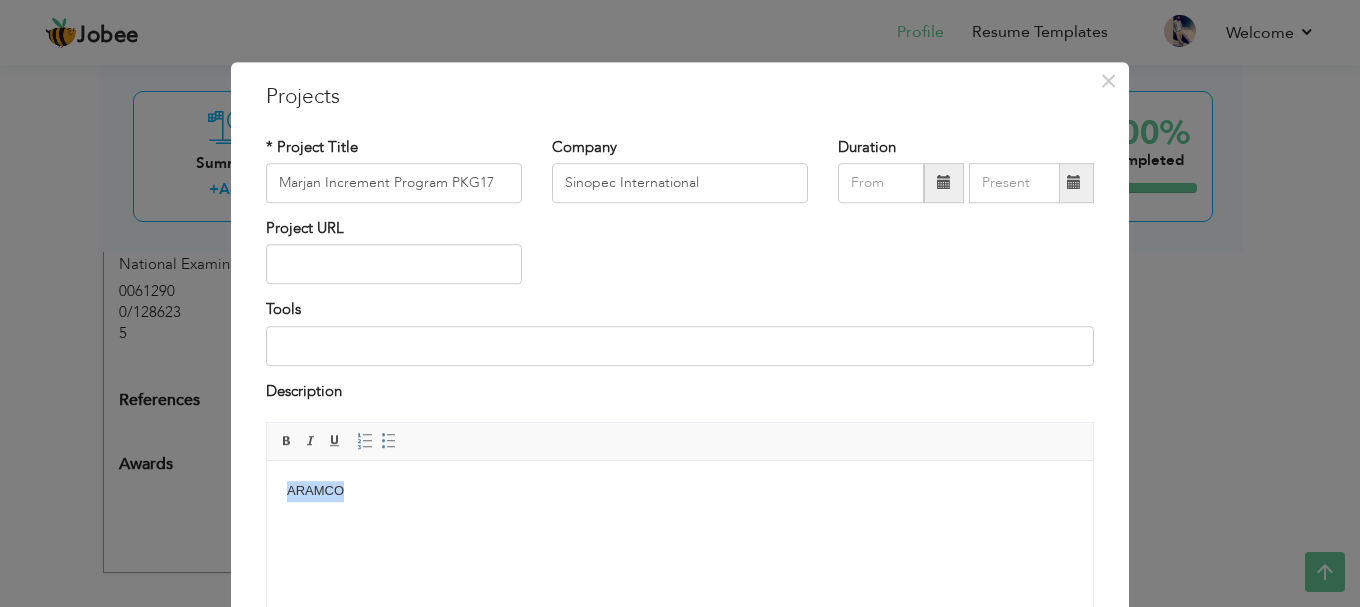 type 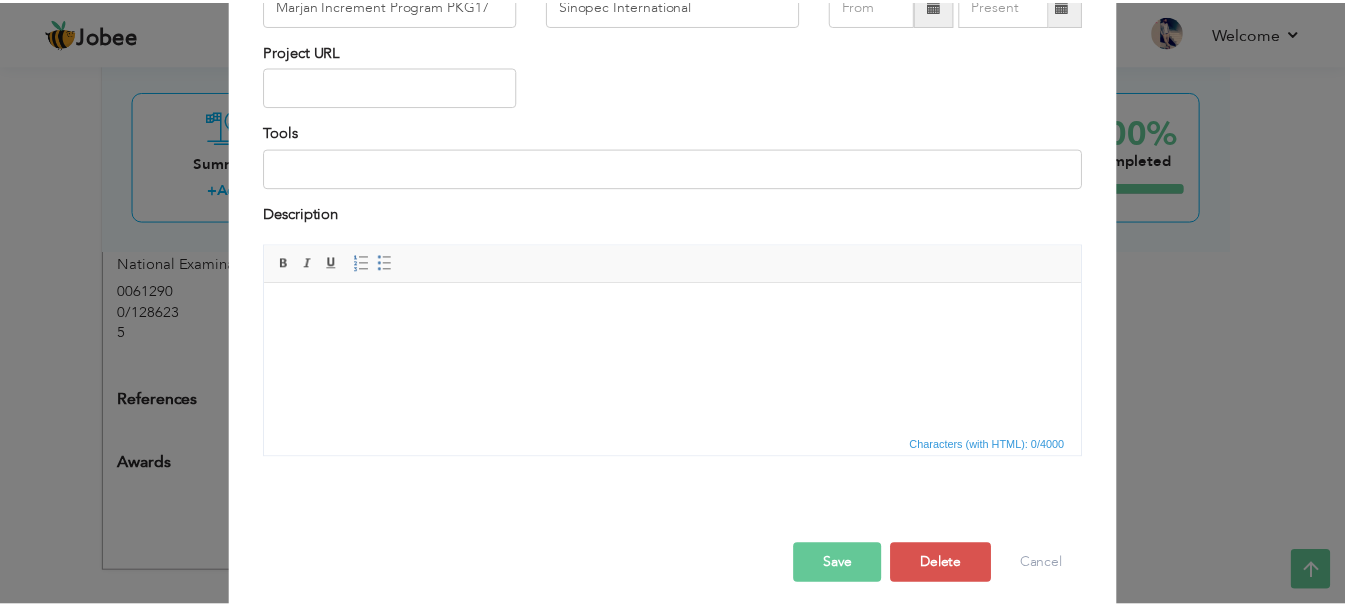 scroll, scrollTop: 191, scrollLeft: 0, axis: vertical 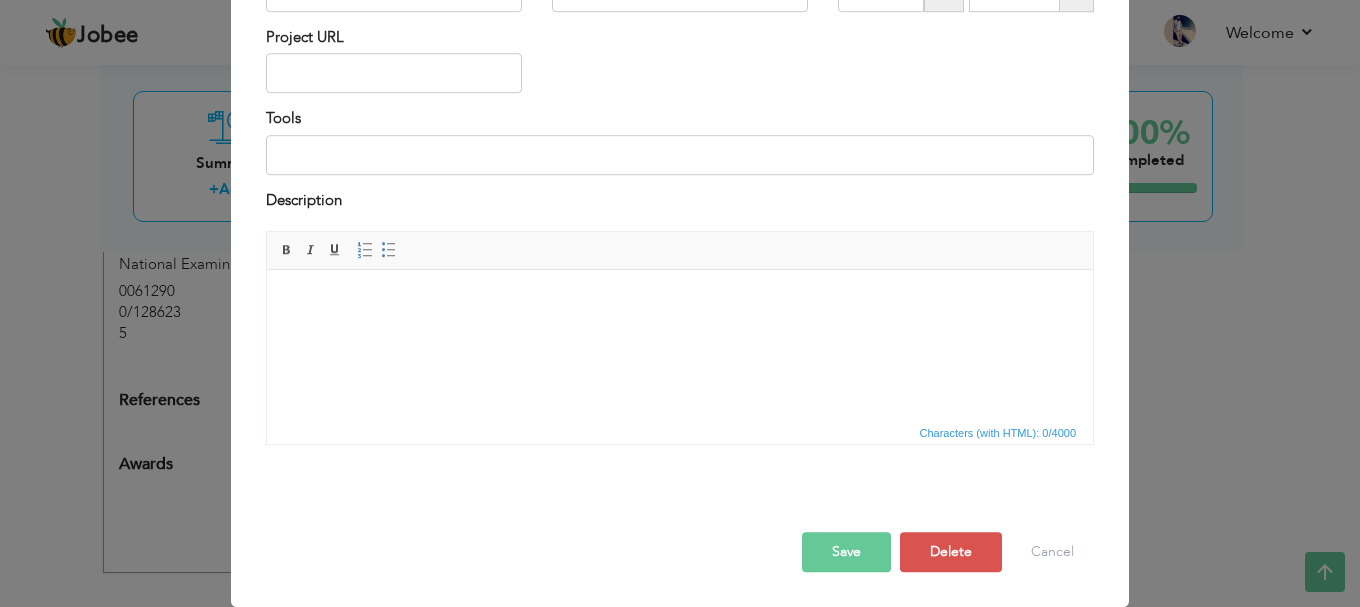 click on "Save" at bounding box center (846, 552) 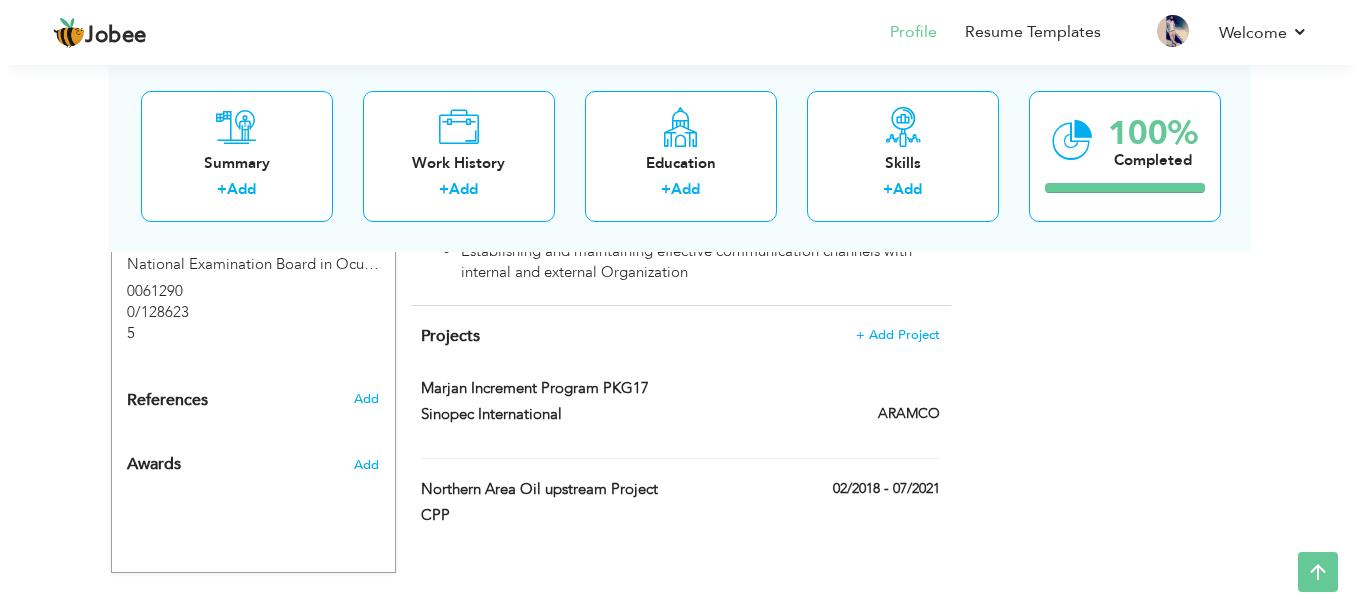 scroll, scrollTop: 1653, scrollLeft: 0, axis: vertical 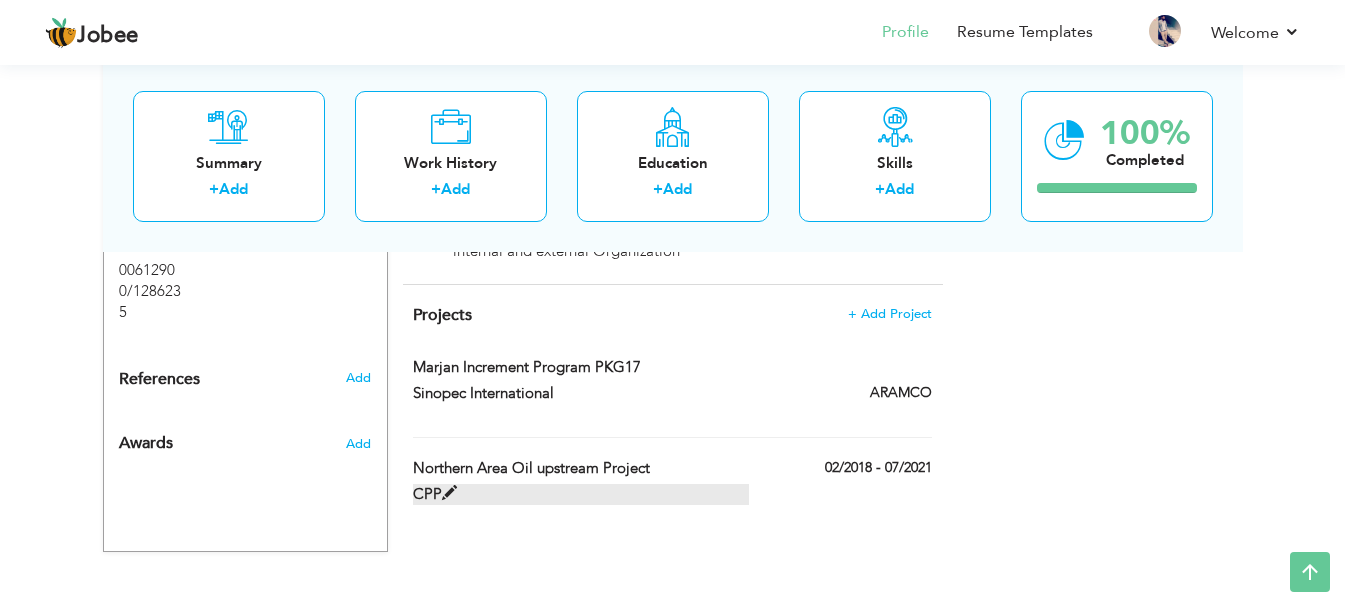 click at bounding box center [449, 493] 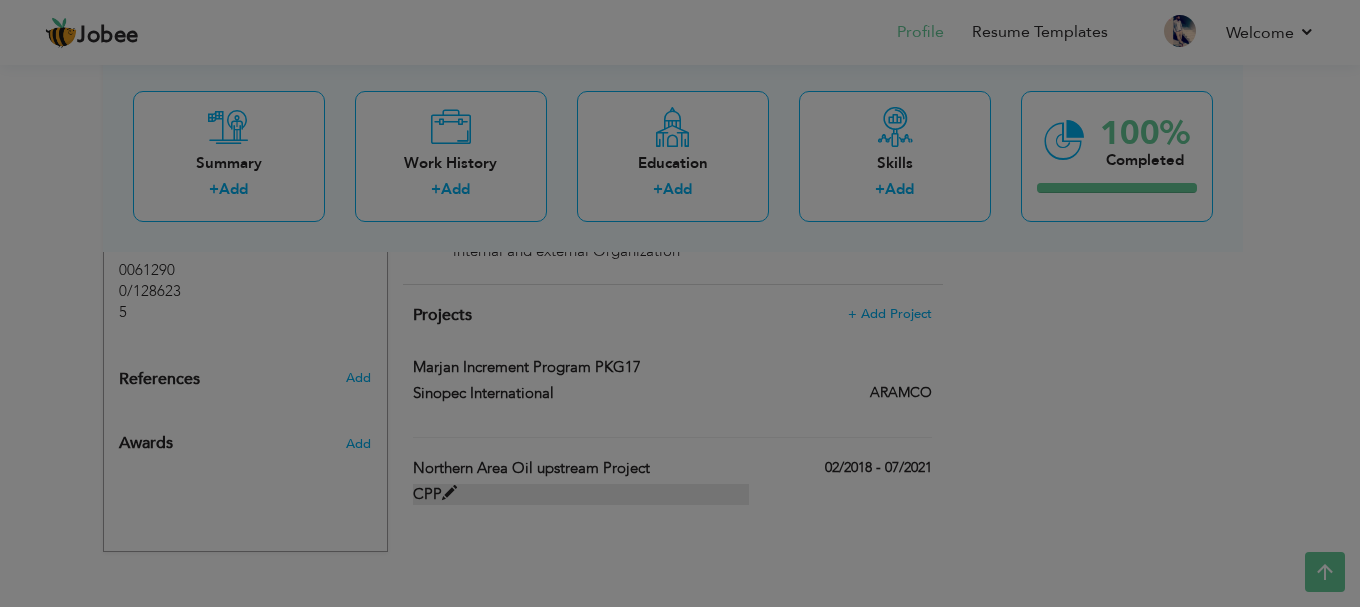 scroll, scrollTop: 0, scrollLeft: 0, axis: both 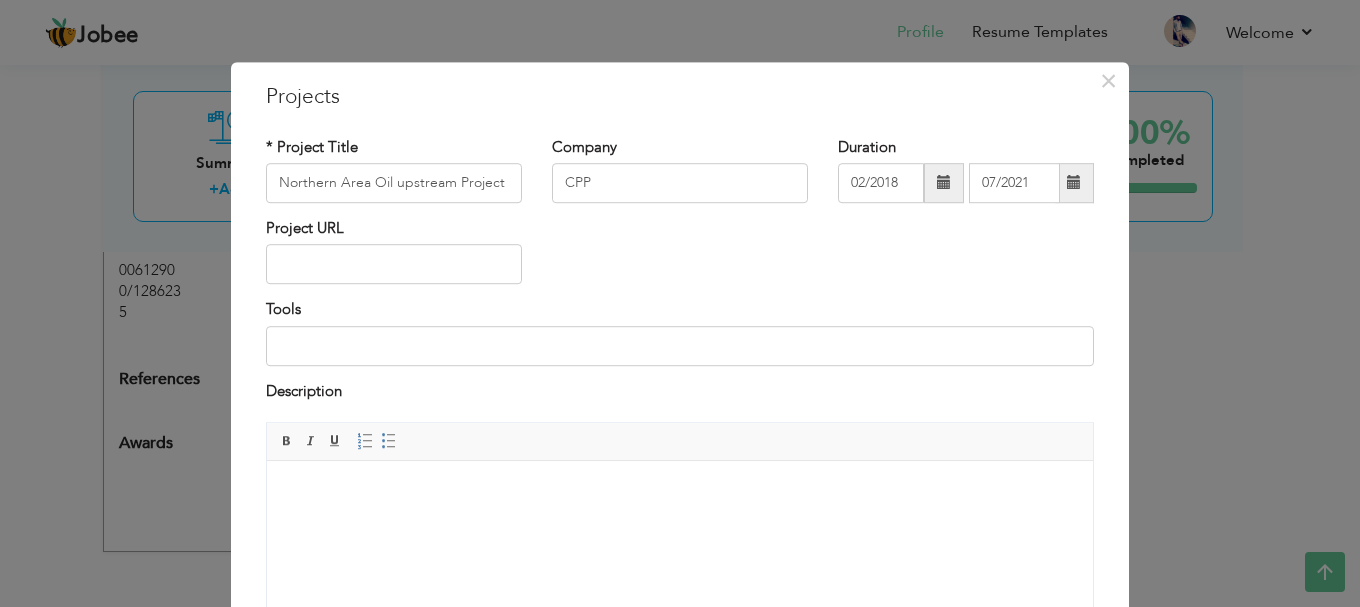 click at bounding box center (680, 491) 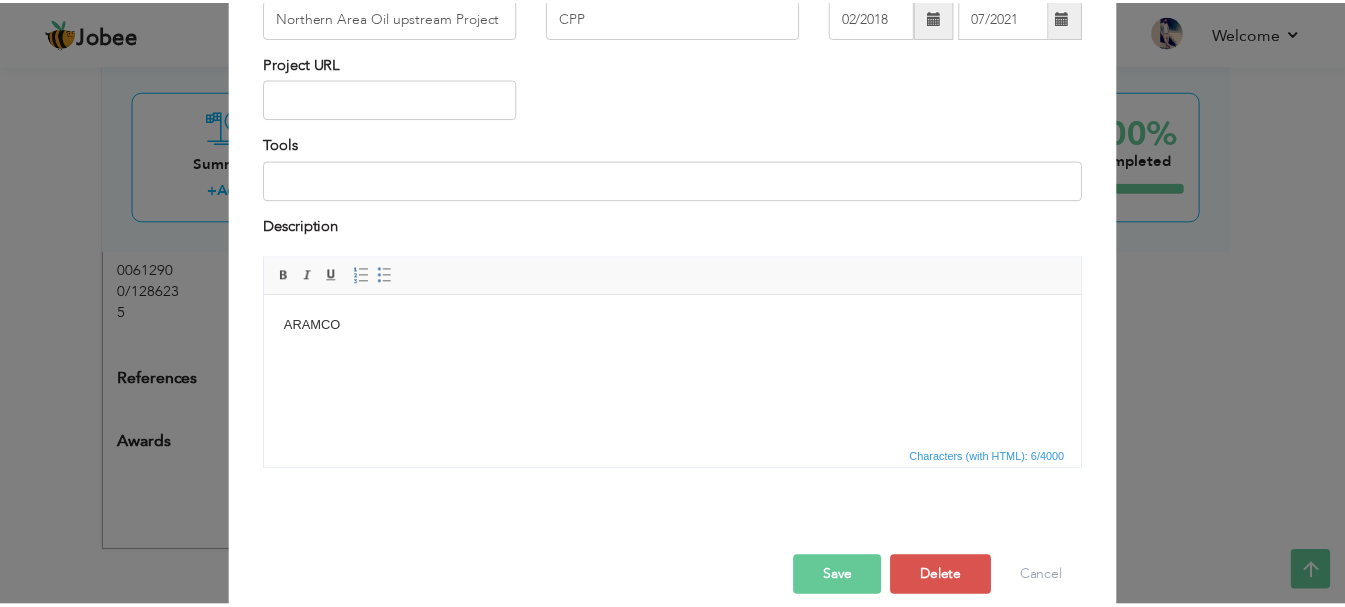 scroll, scrollTop: 191, scrollLeft: 0, axis: vertical 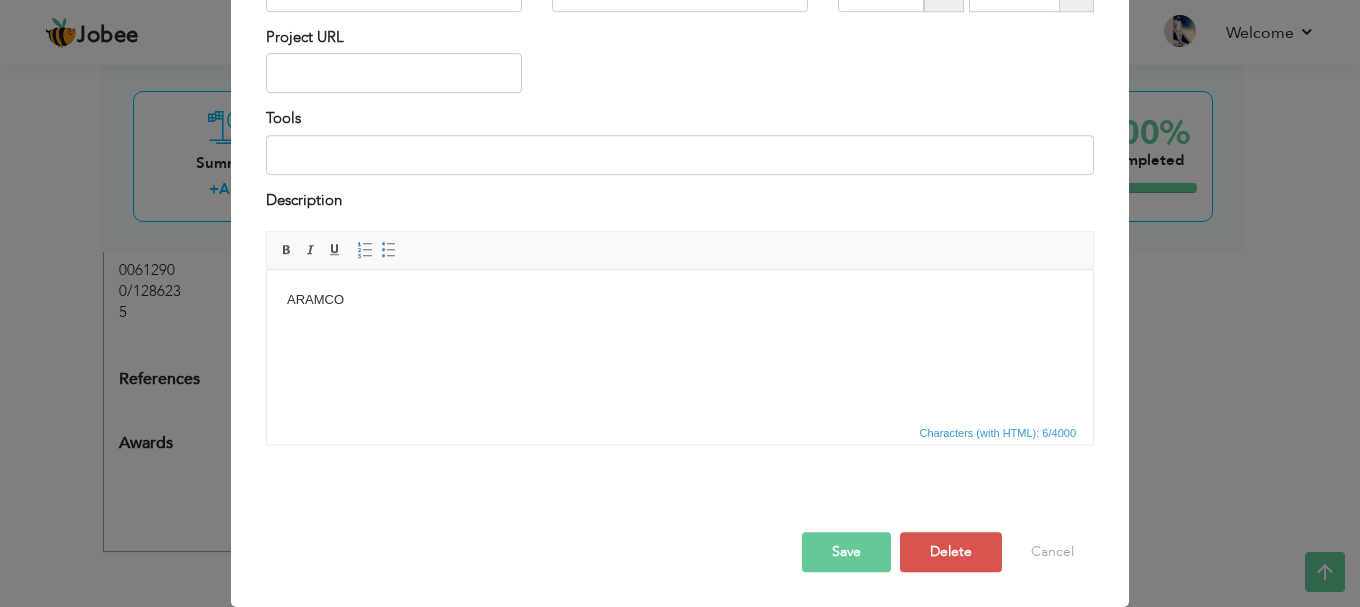 click on "Save" at bounding box center [846, 552] 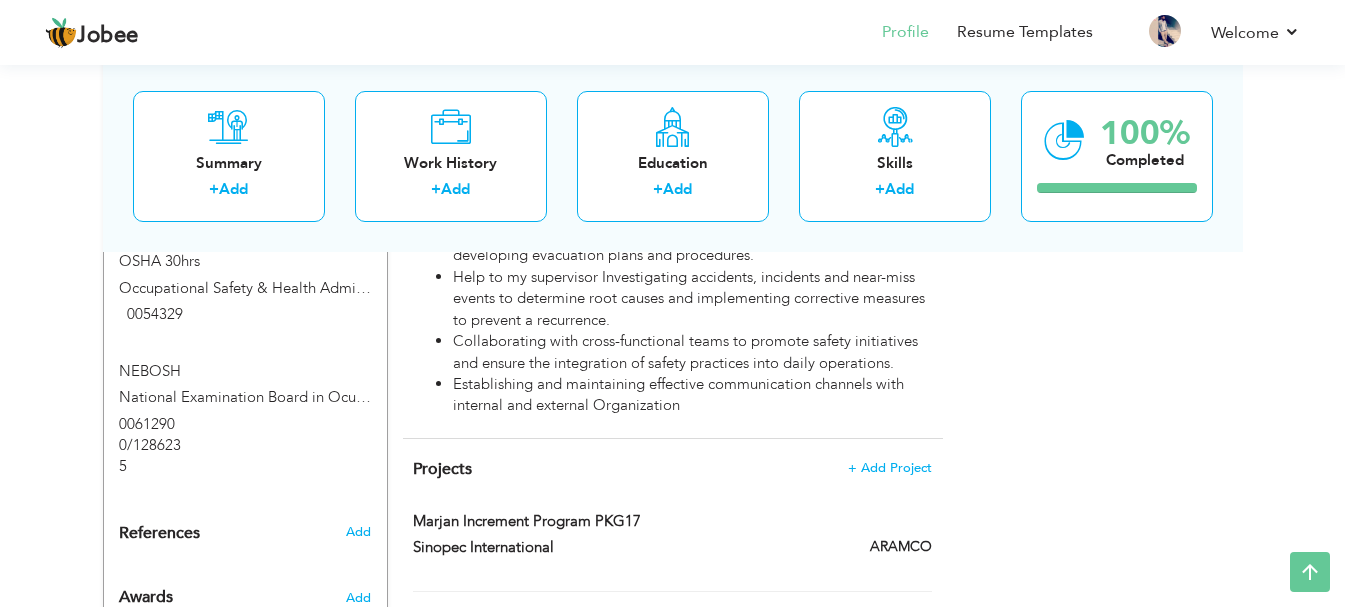 scroll, scrollTop: 1542, scrollLeft: 0, axis: vertical 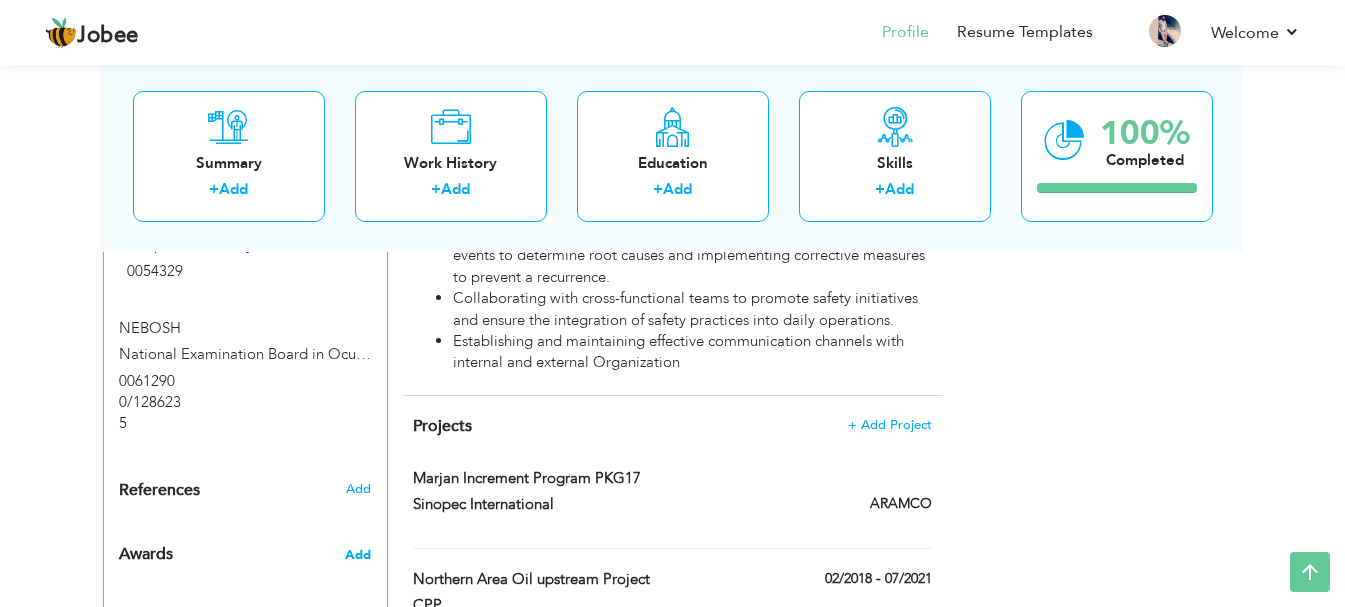 click on "Add" at bounding box center (358, 555) 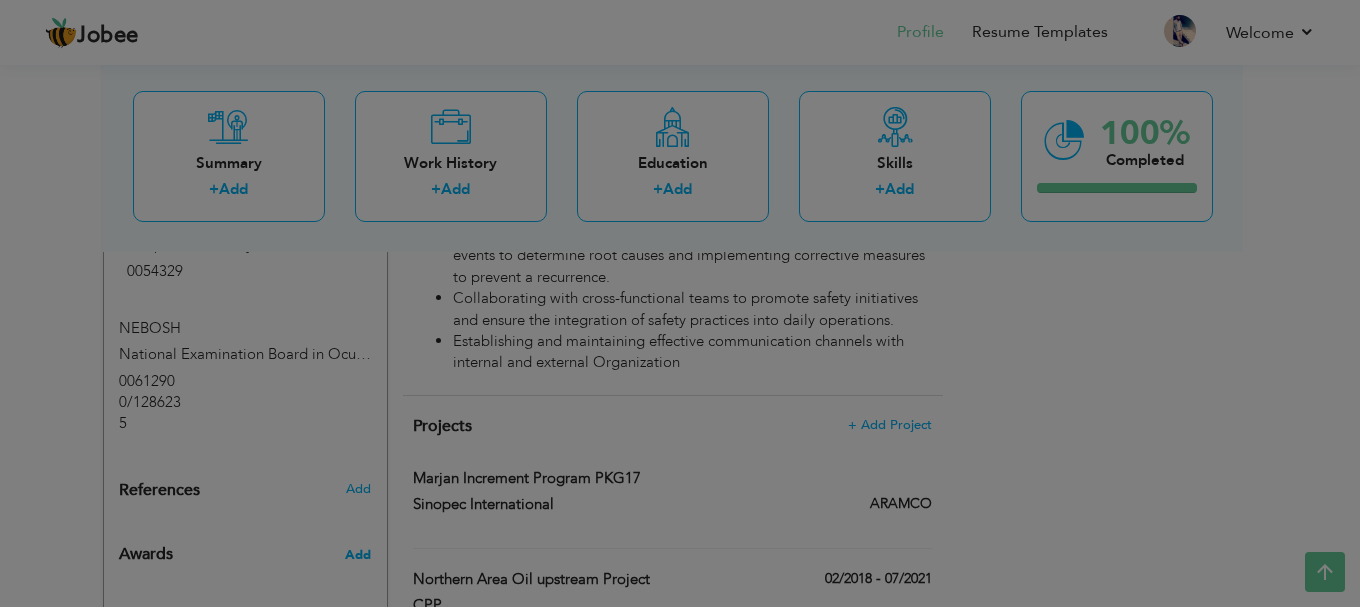 click on "Jobee
Profile
Resume Templates
Resume Templates
Cover Letters
About
My Resume
Welcome
Settings
Log off
Saif" at bounding box center [680, -412] 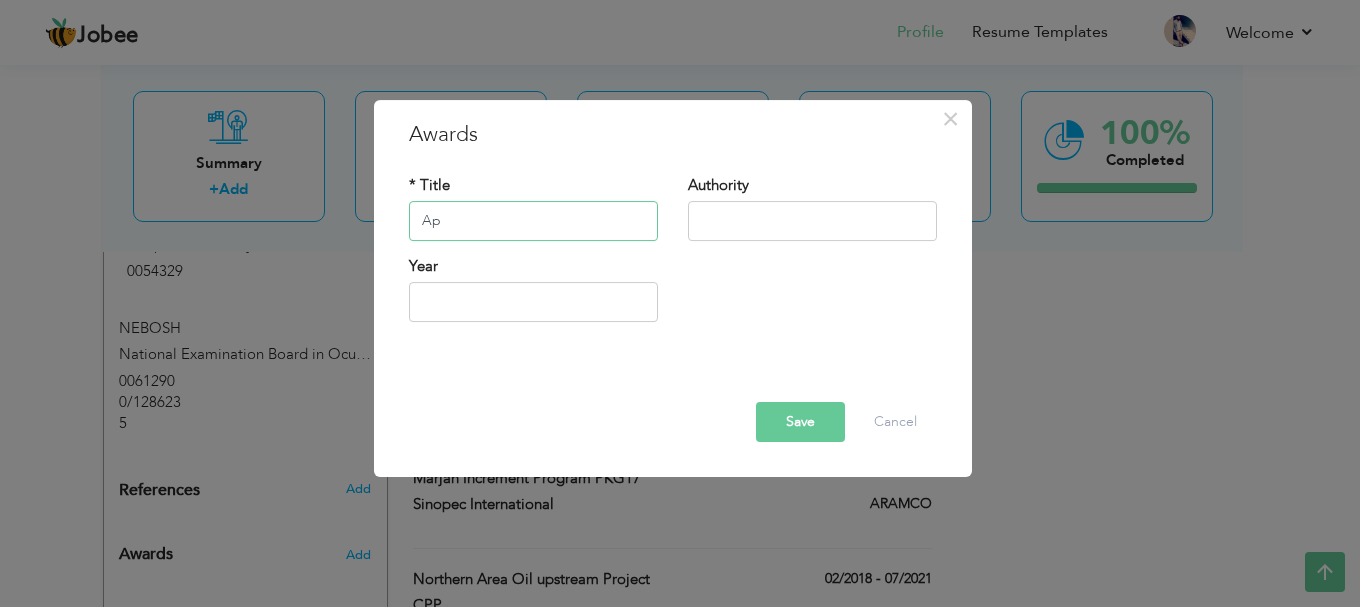 type on "A" 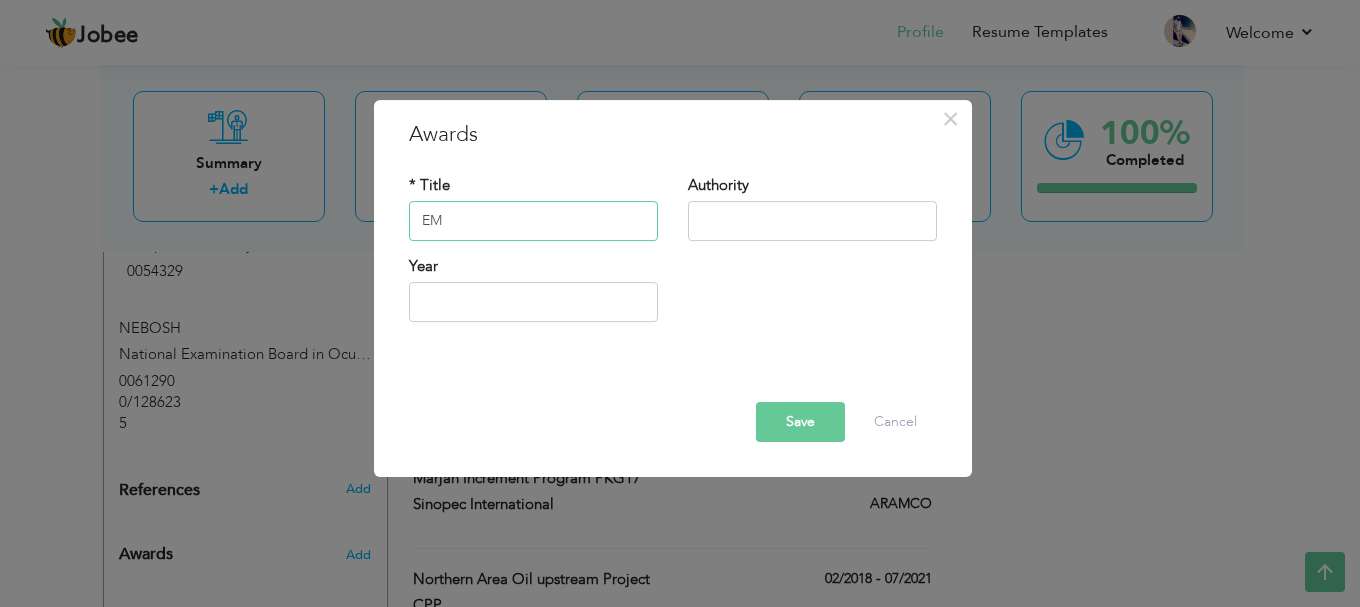 type on "E" 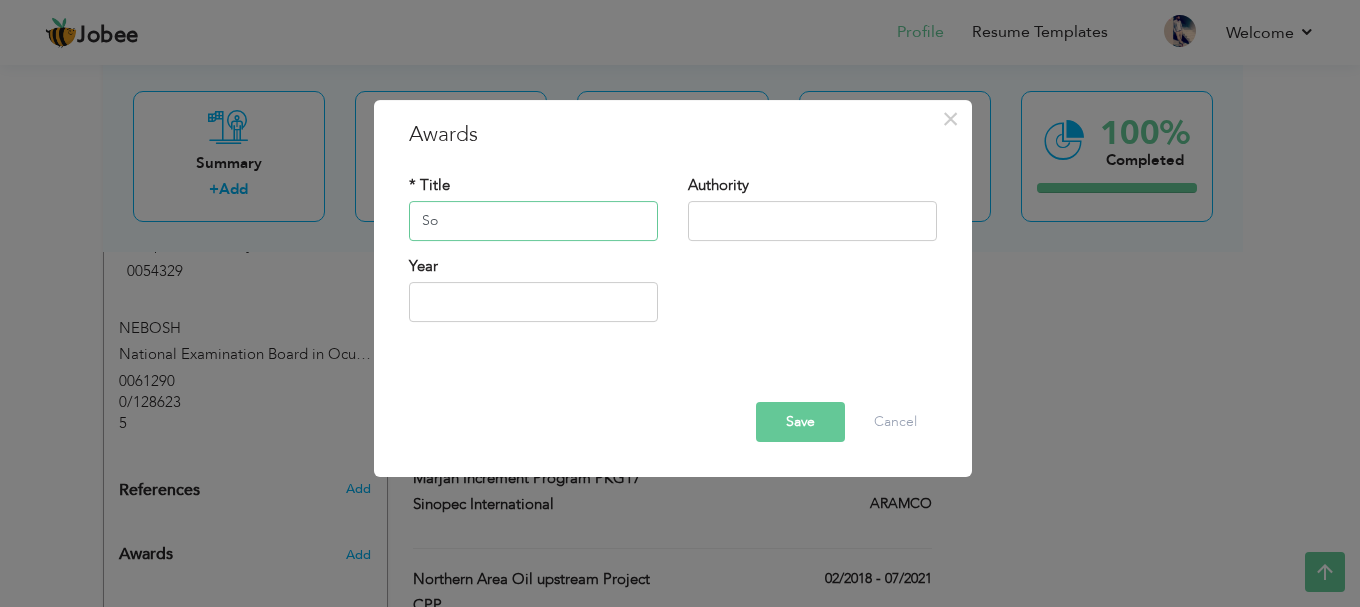 type on "S" 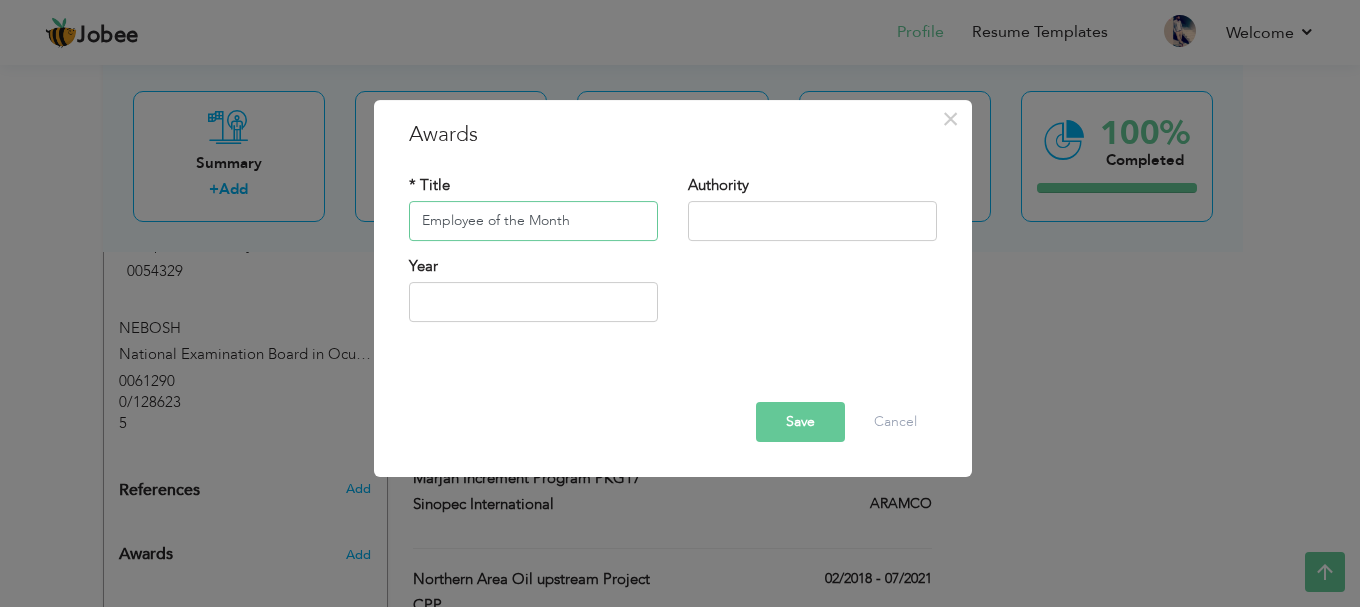 type on "Employee of the Month" 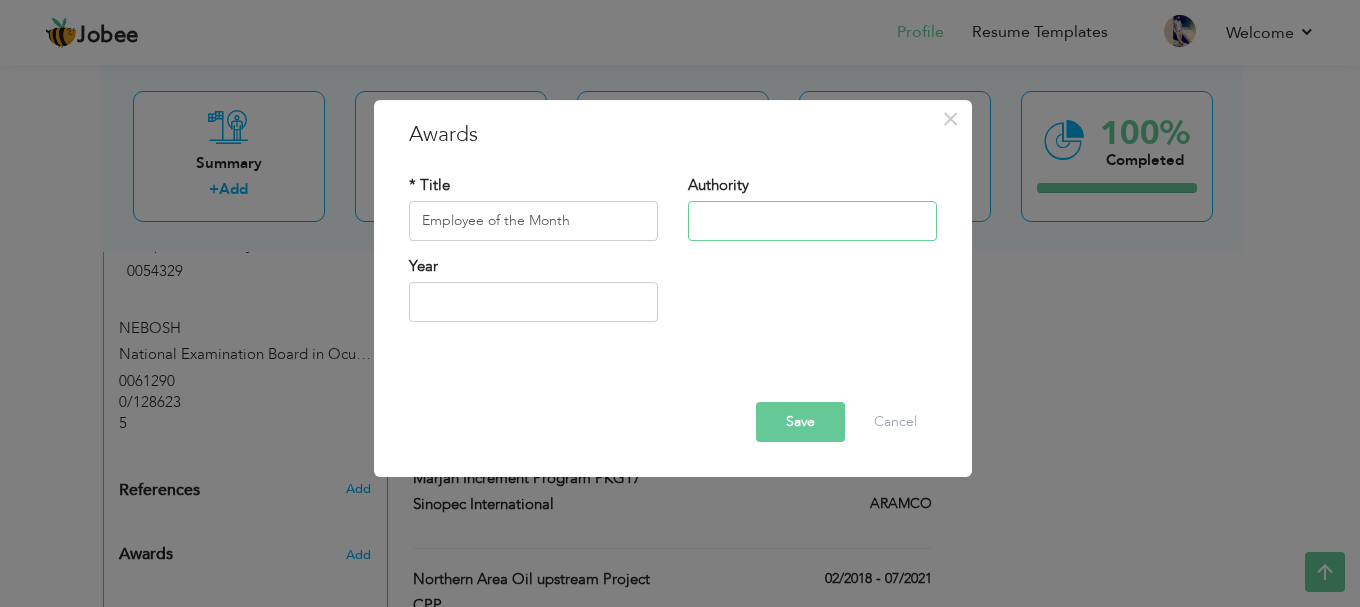 click at bounding box center (812, 221) 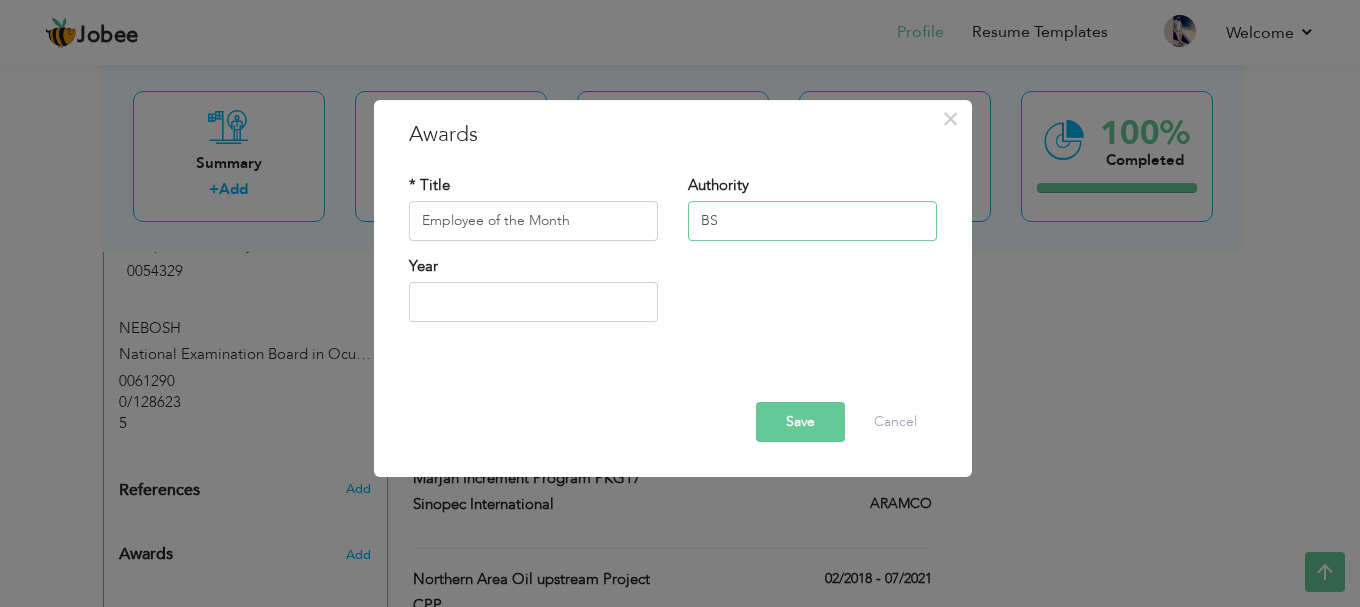 type on "B" 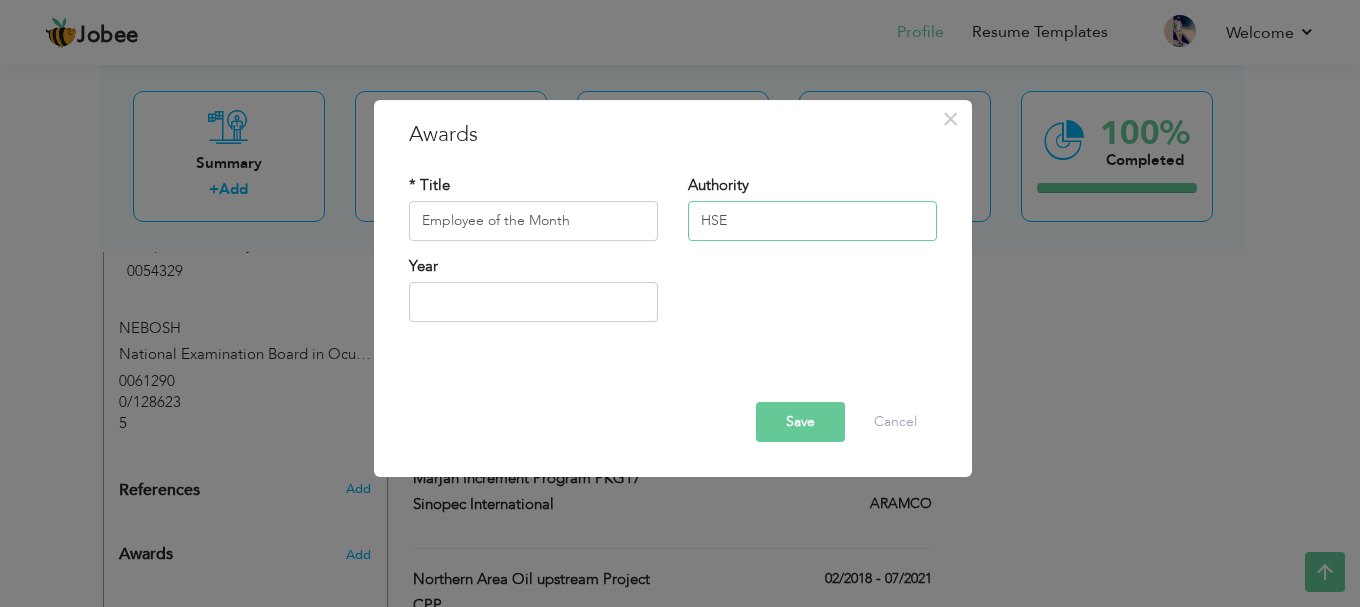 type on "HSE" 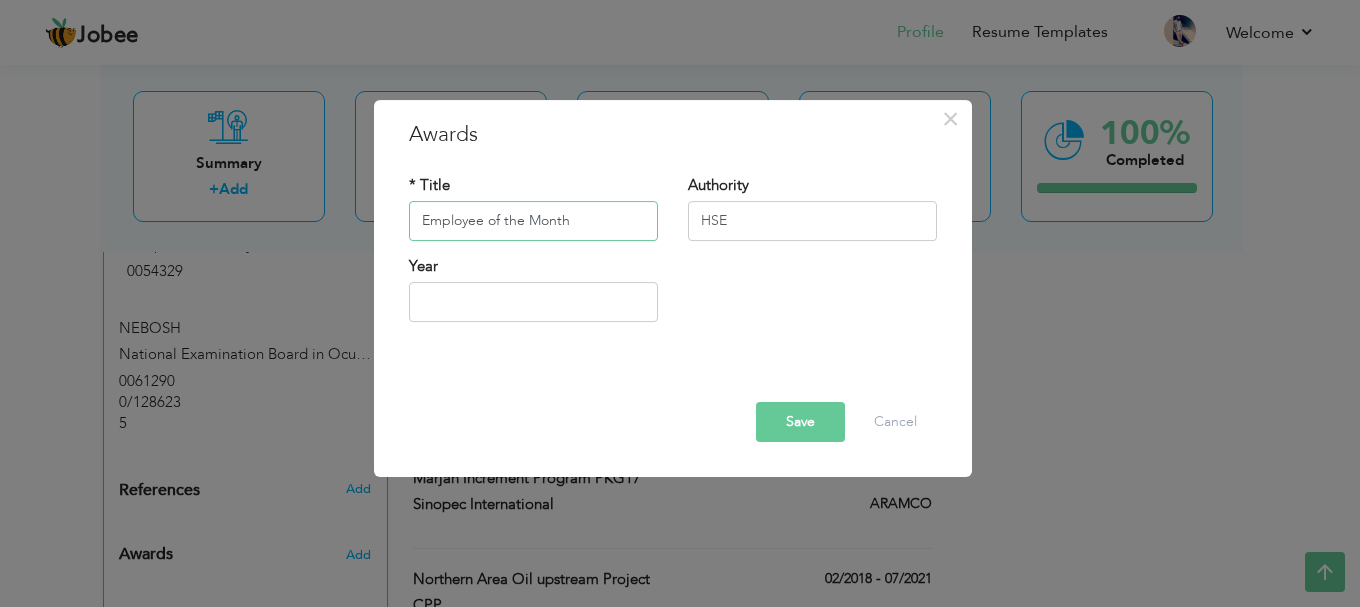 click on "Employee of the Month" at bounding box center (533, 221) 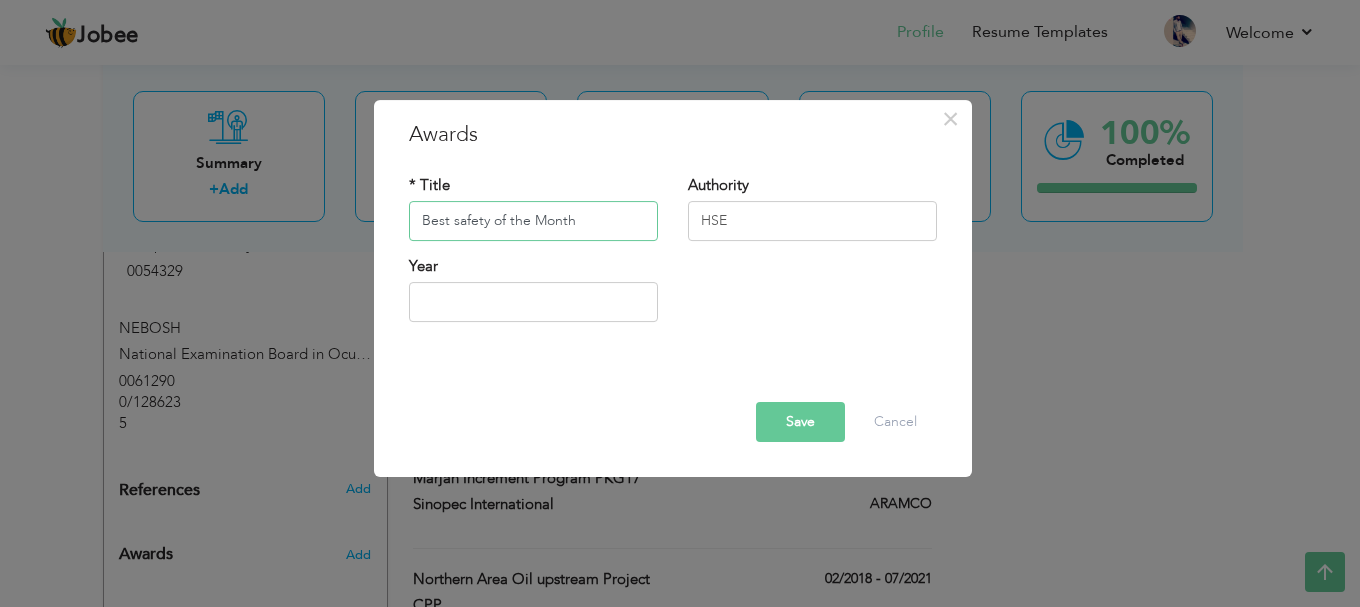 click on "Best safety of the Month" at bounding box center (533, 221) 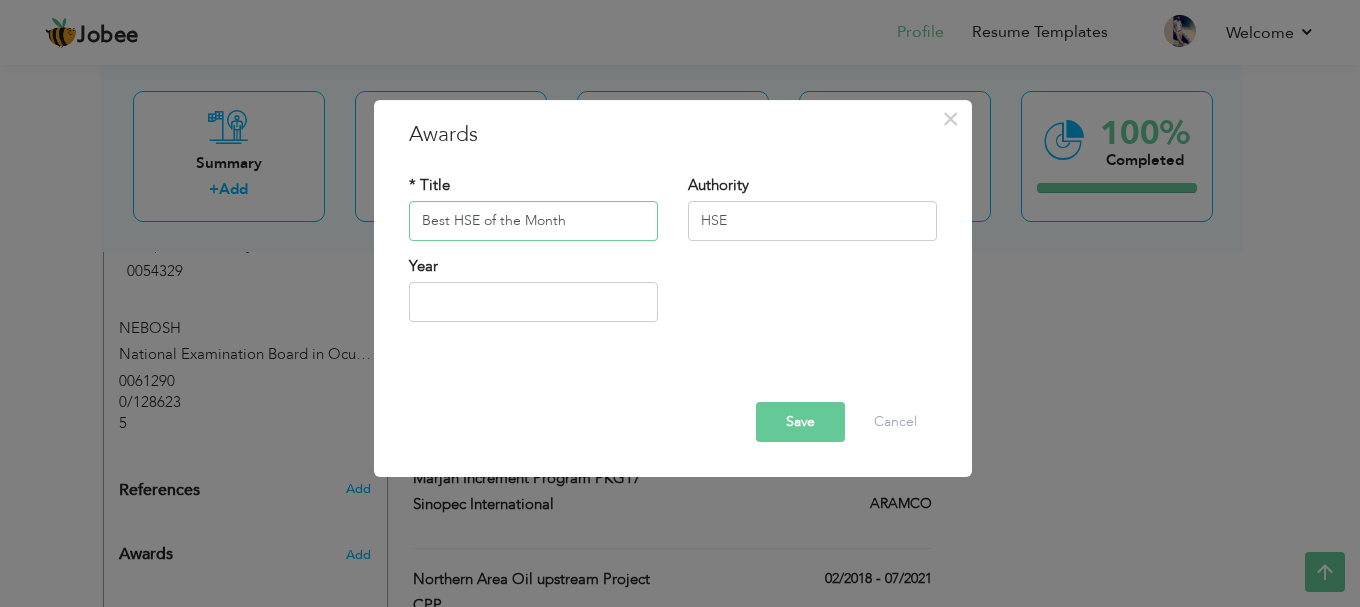 type on "Best HSE of the Month" 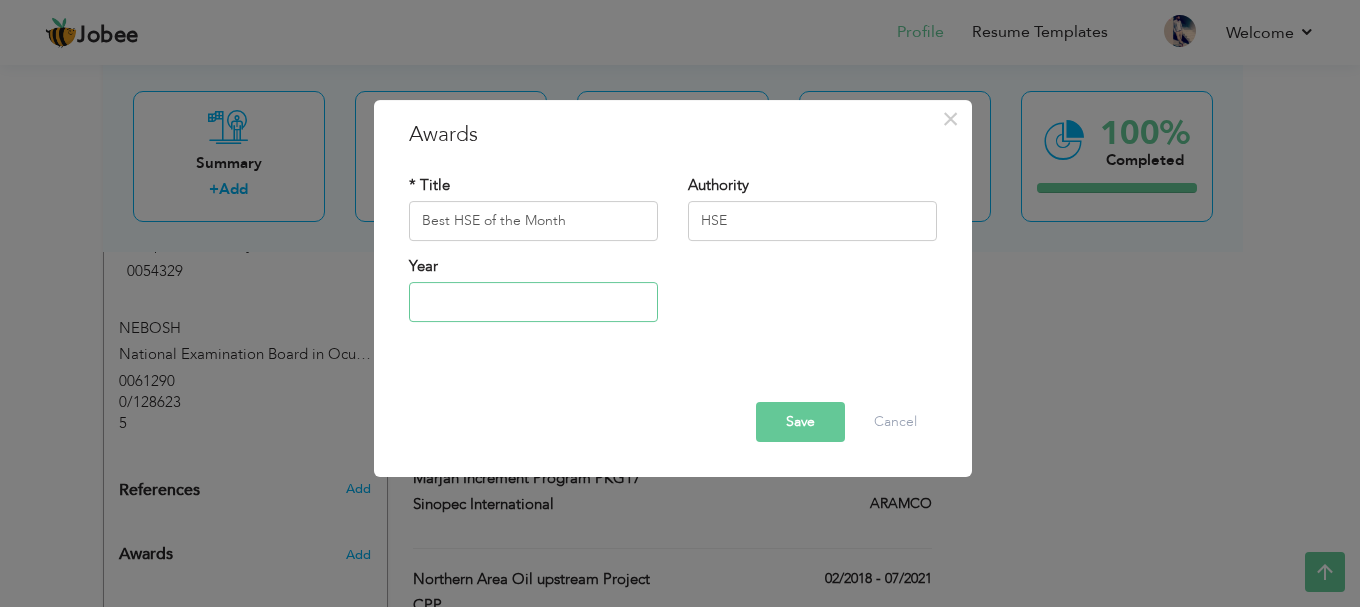 type on "2025" 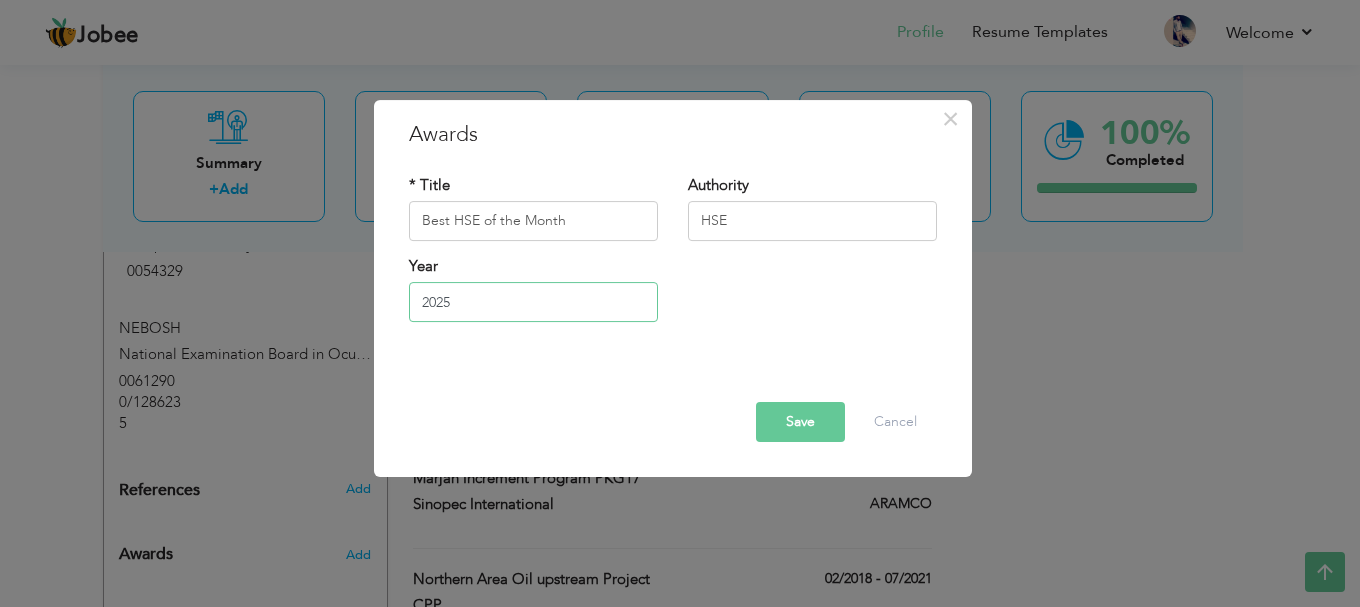 click on "2025" at bounding box center (533, 302) 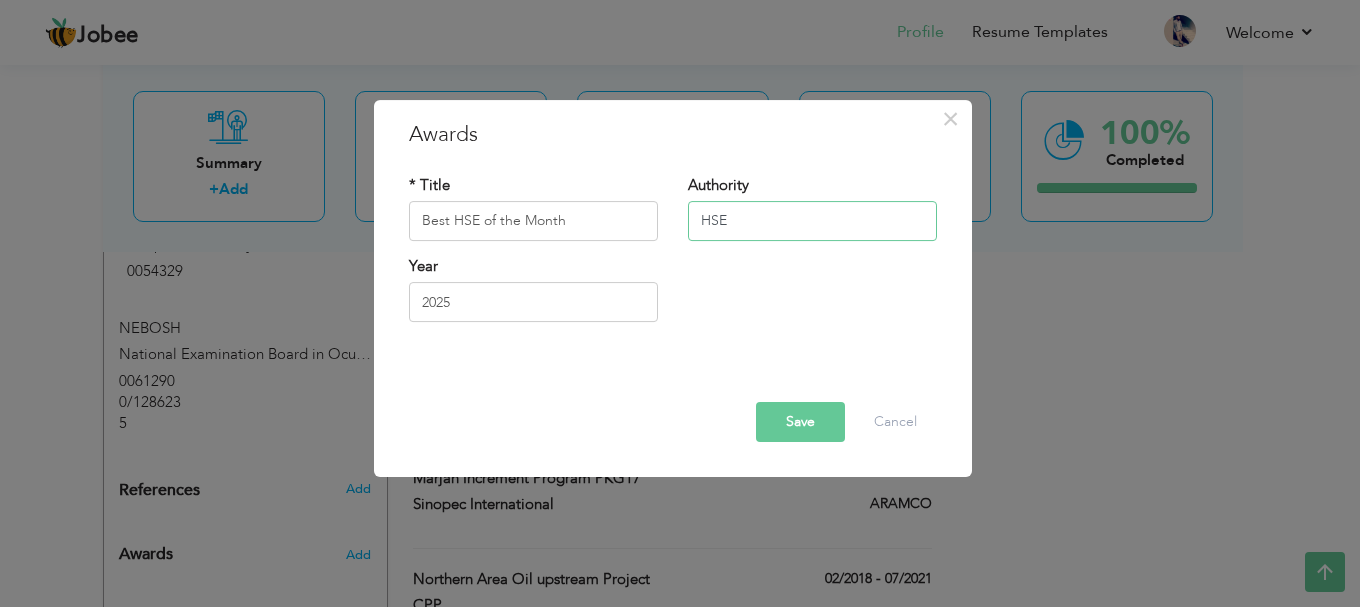 click on "HSE" at bounding box center (812, 221) 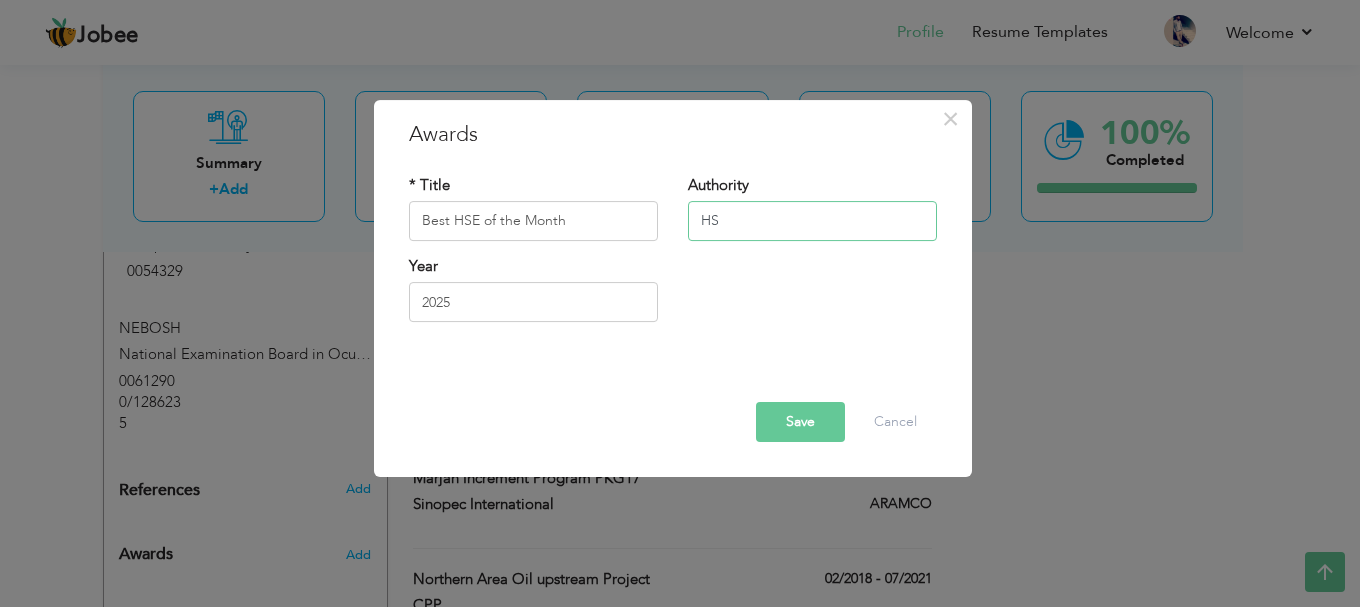 type on "H" 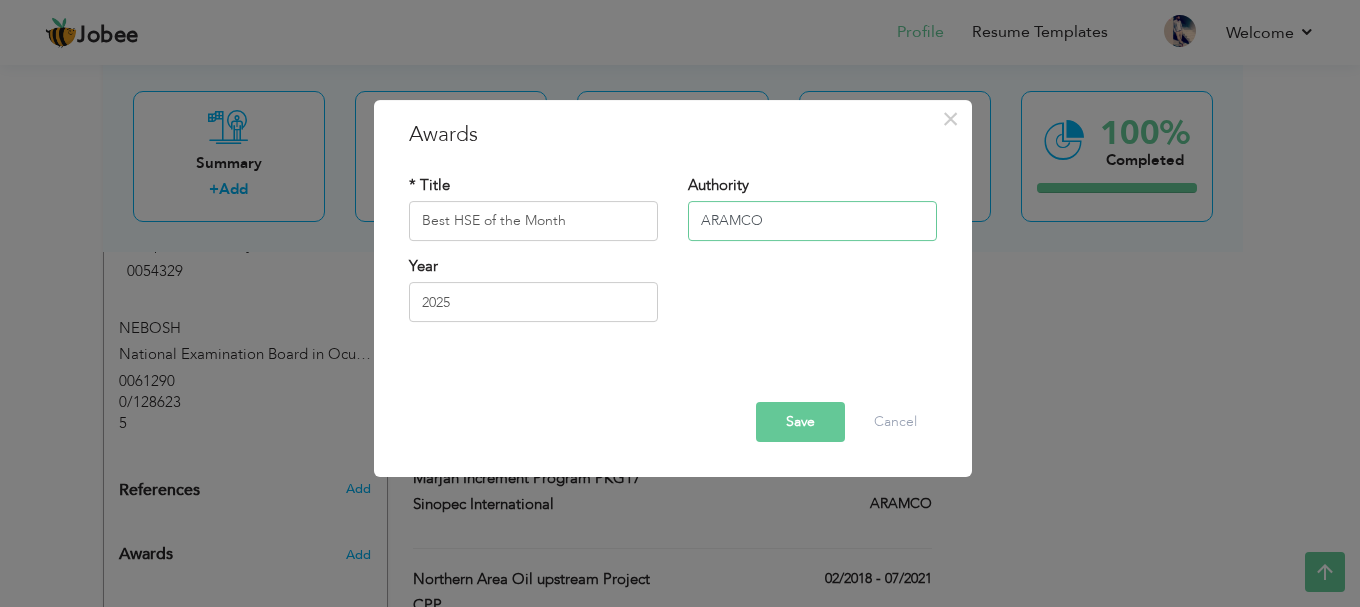 type on "ARAMCO" 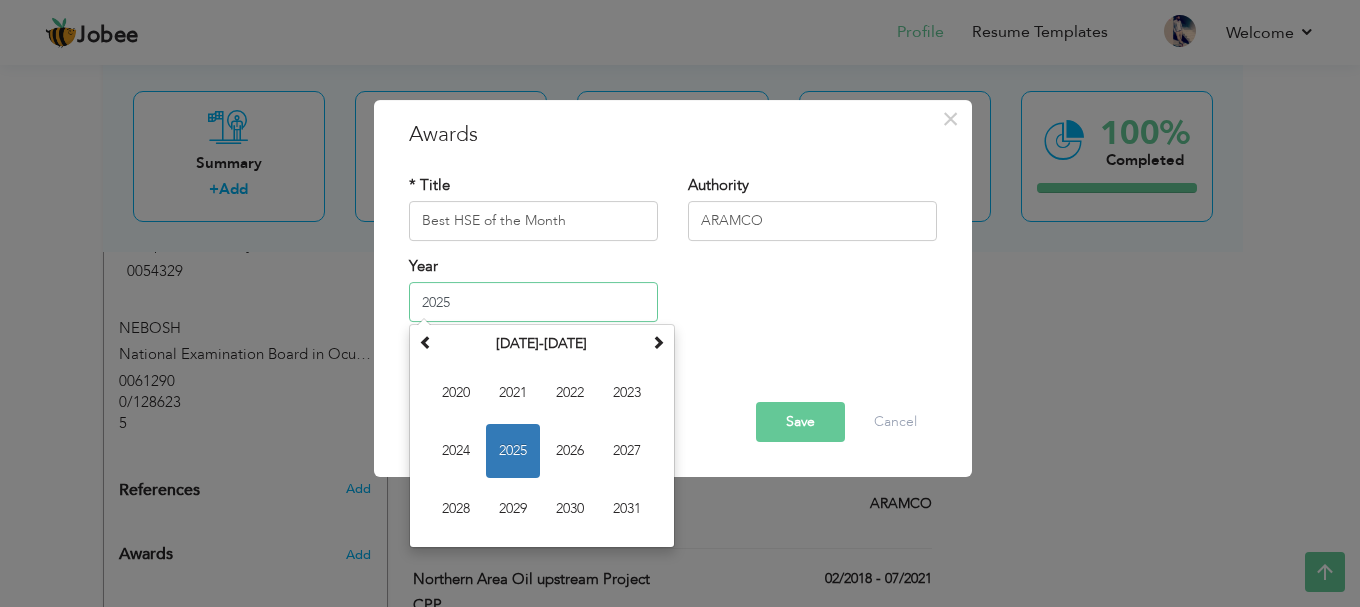 click on "2025" at bounding box center (533, 302) 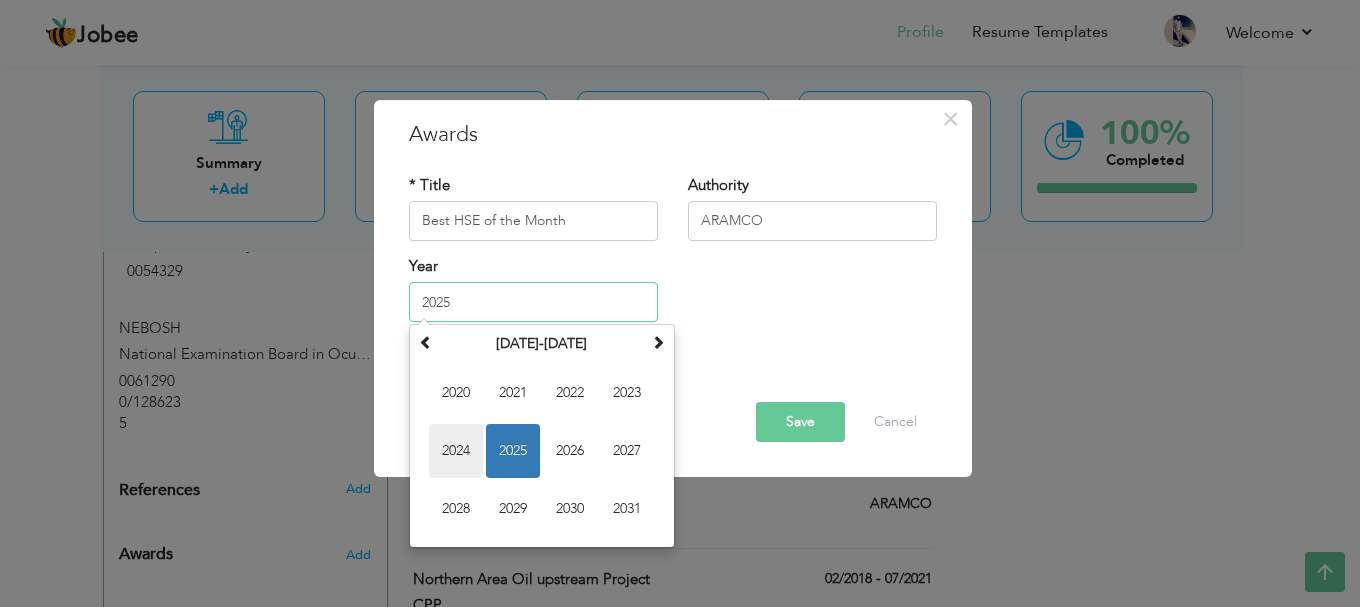 click on "2024" at bounding box center [456, 451] 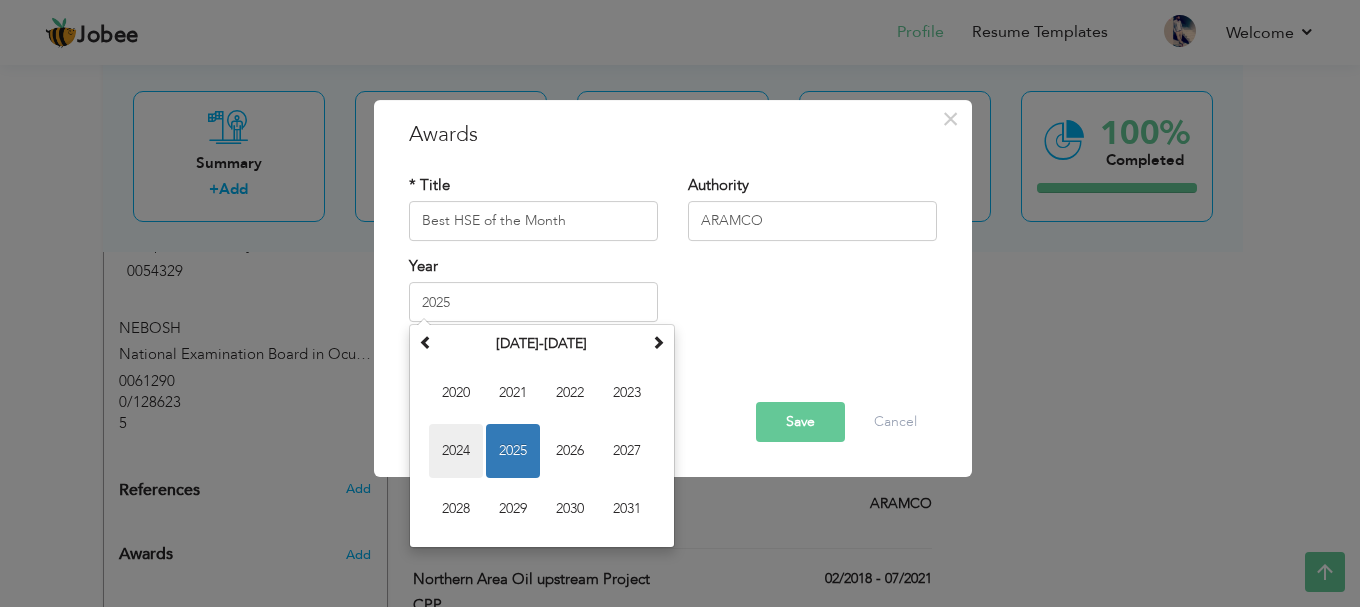 type on "2024" 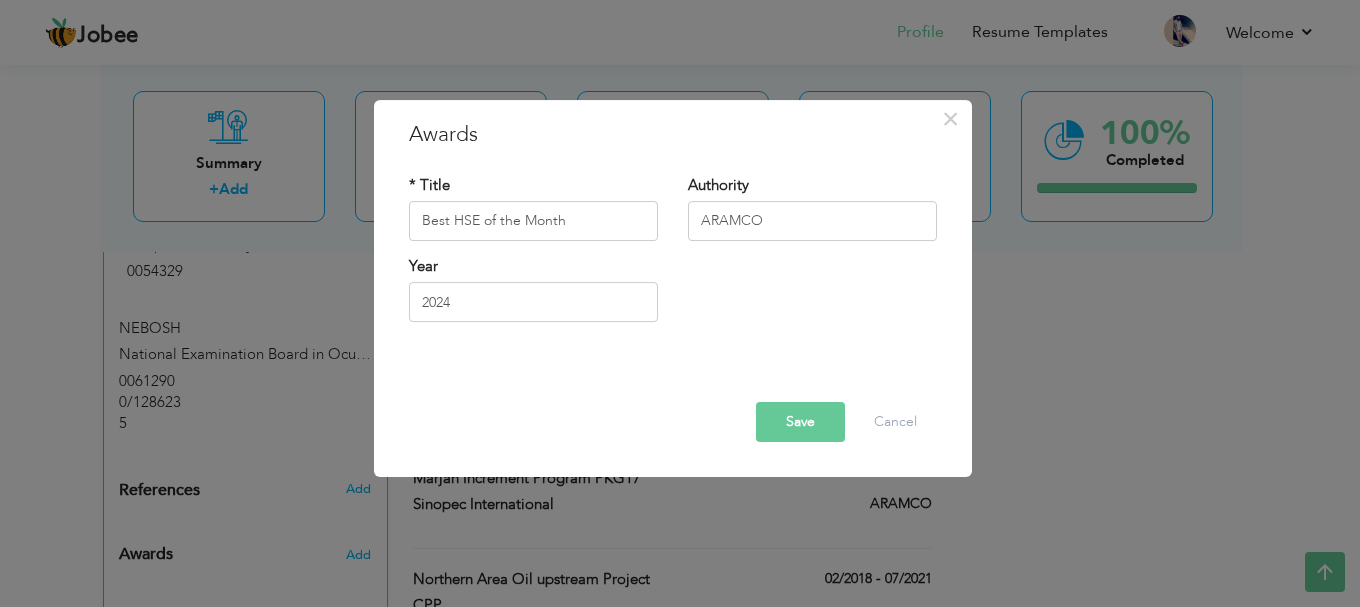 click on "Save" at bounding box center [800, 422] 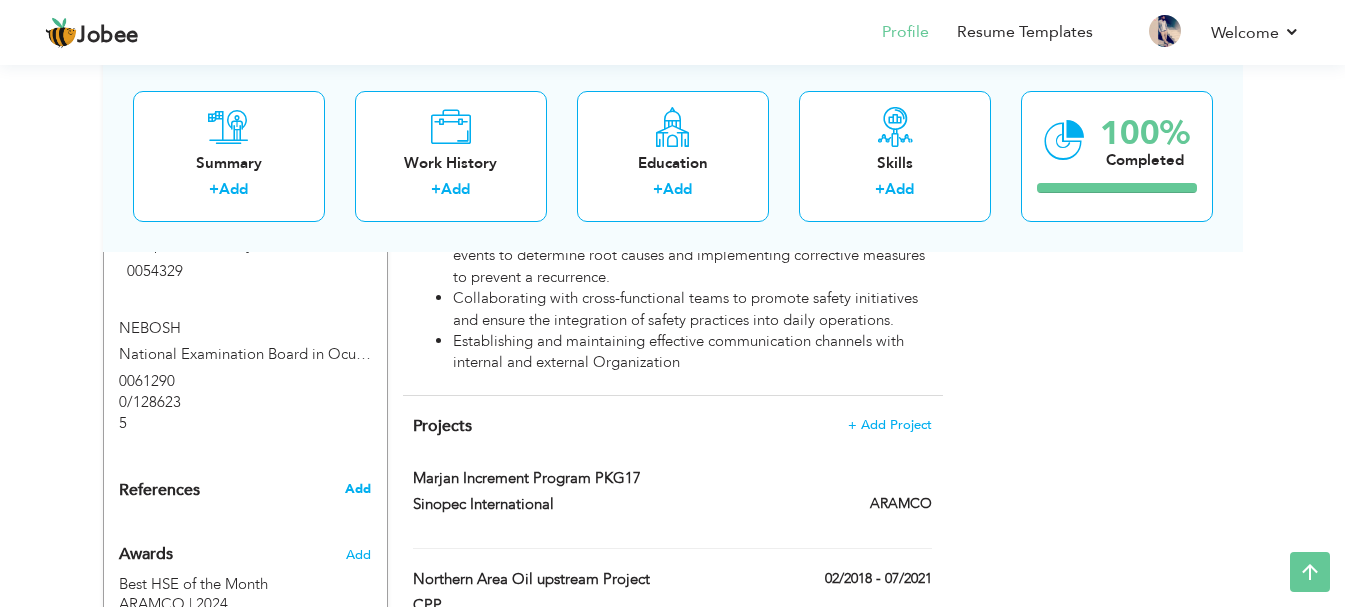click on "Add" at bounding box center [358, 489] 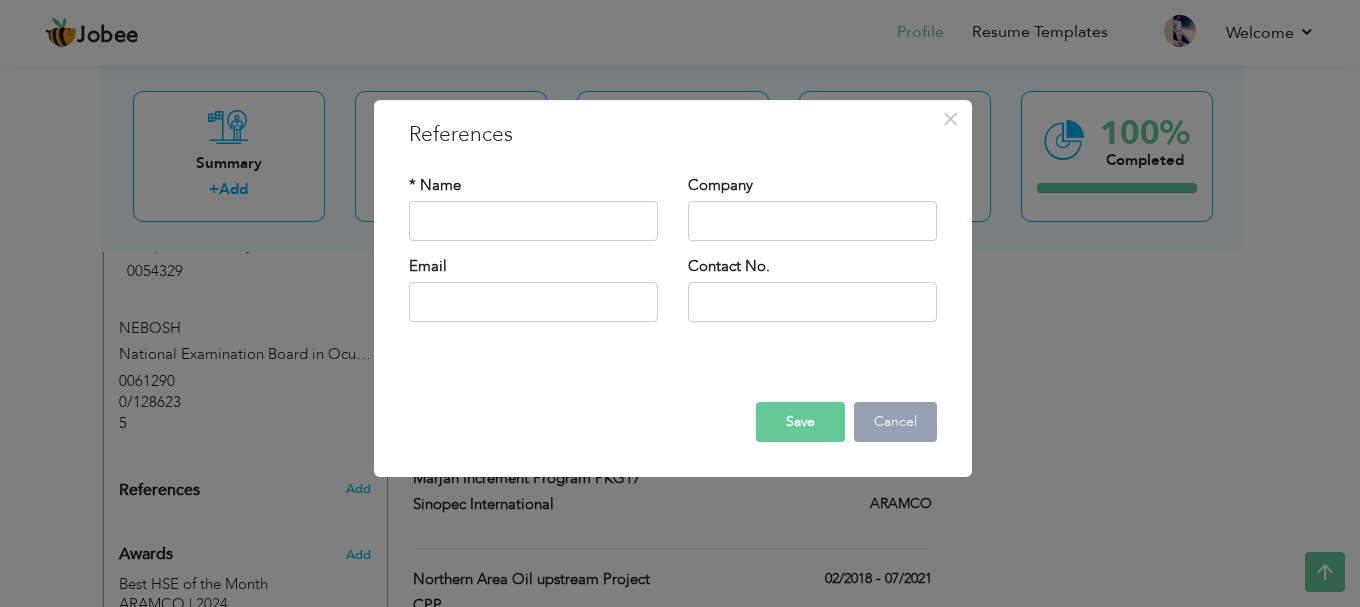 click on "Cancel" at bounding box center [895, 422] 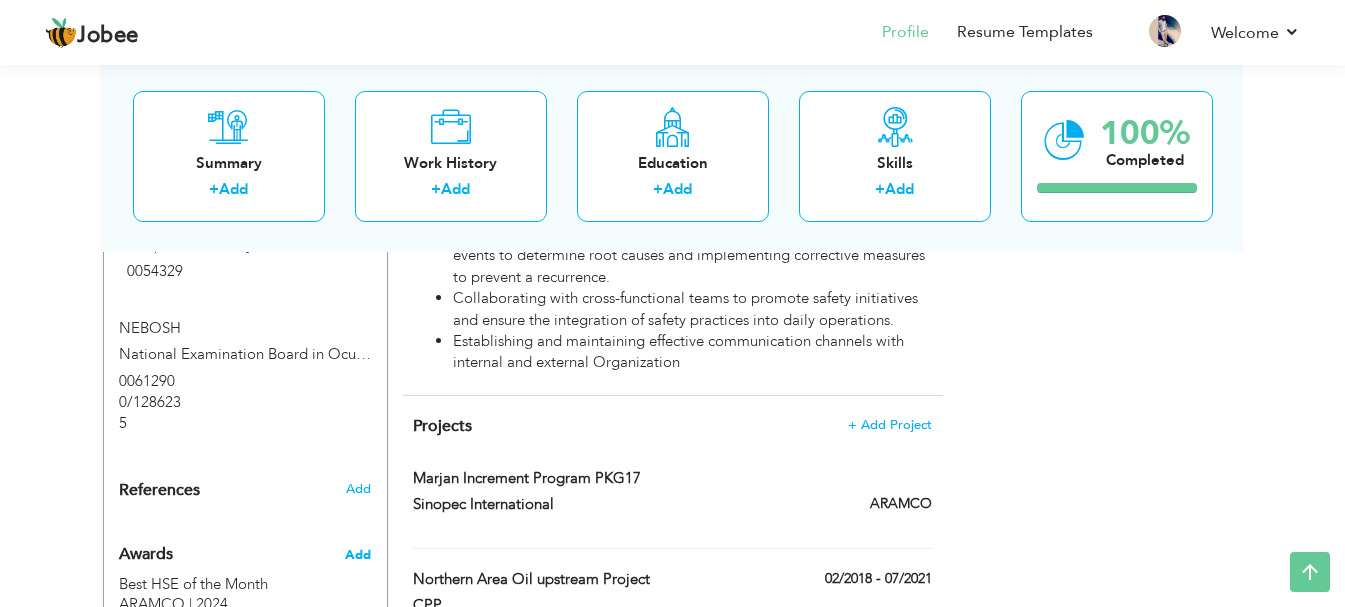 click on "Add" at bounding box center (358, 555) 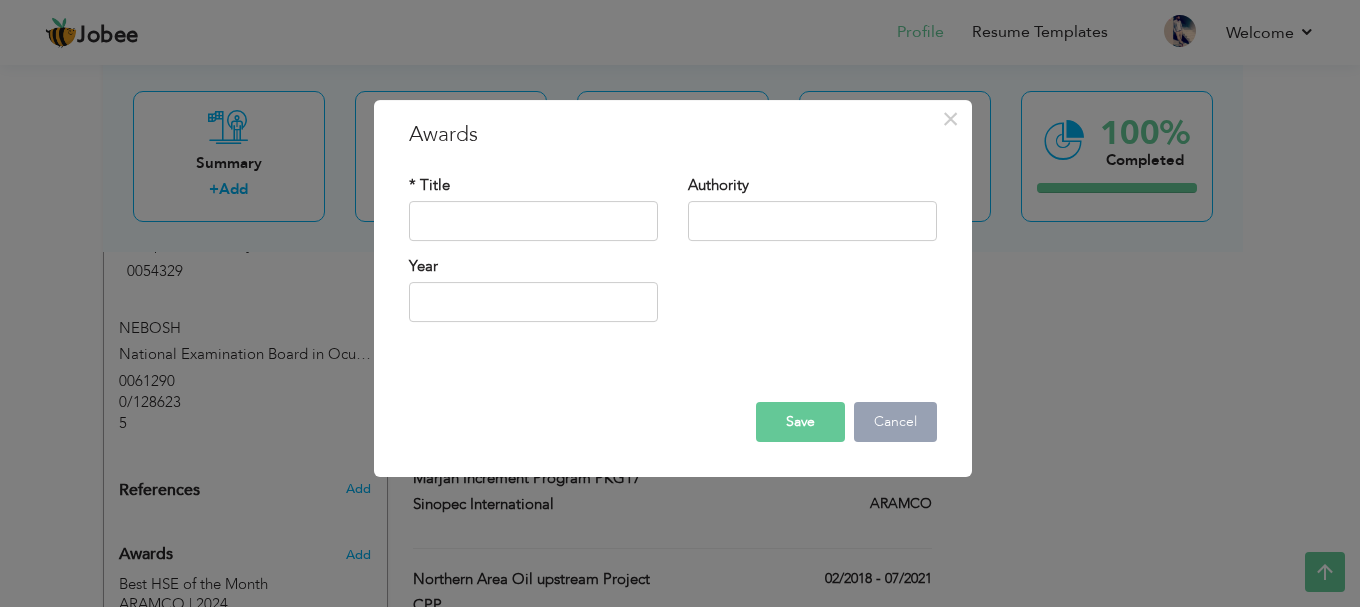 click on "Cancel" at bounding box center (895, 422) 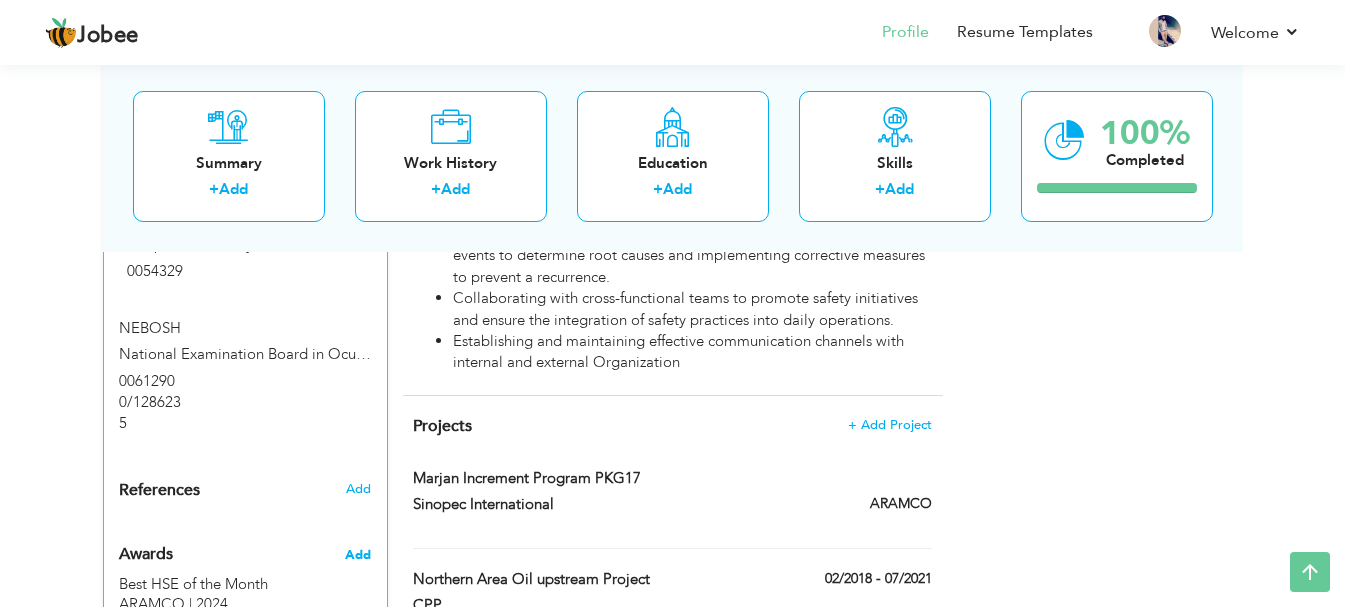 click on "Add" at bounding box center [358, 555] 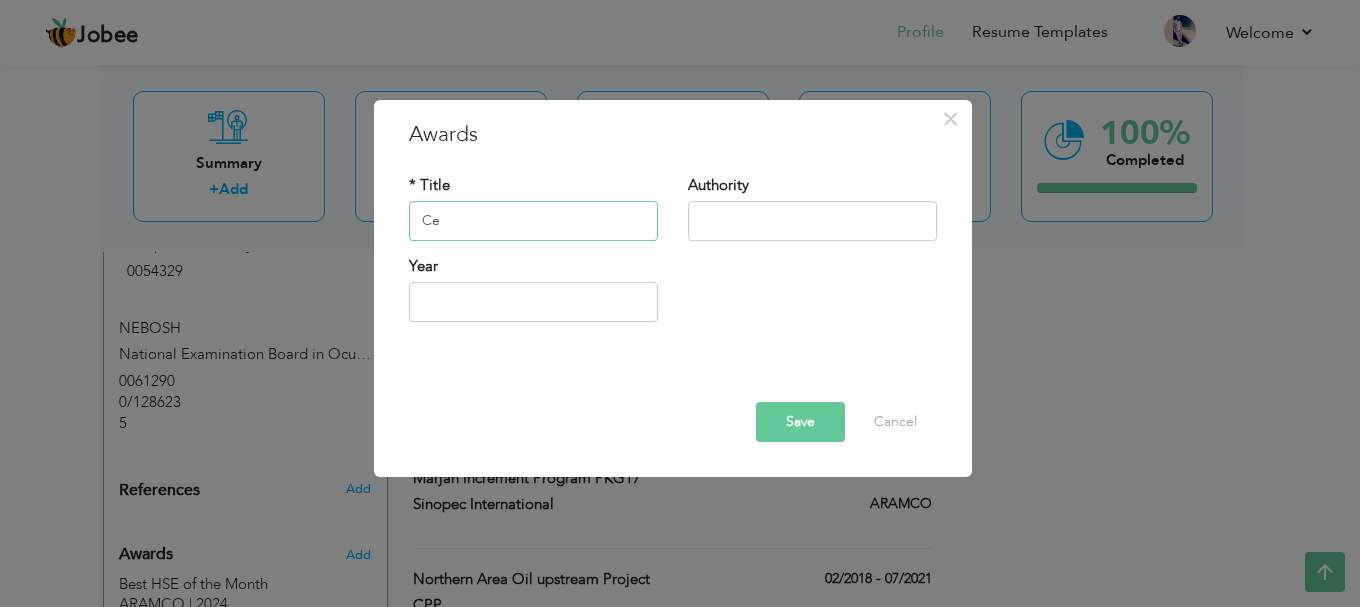 type on "C" 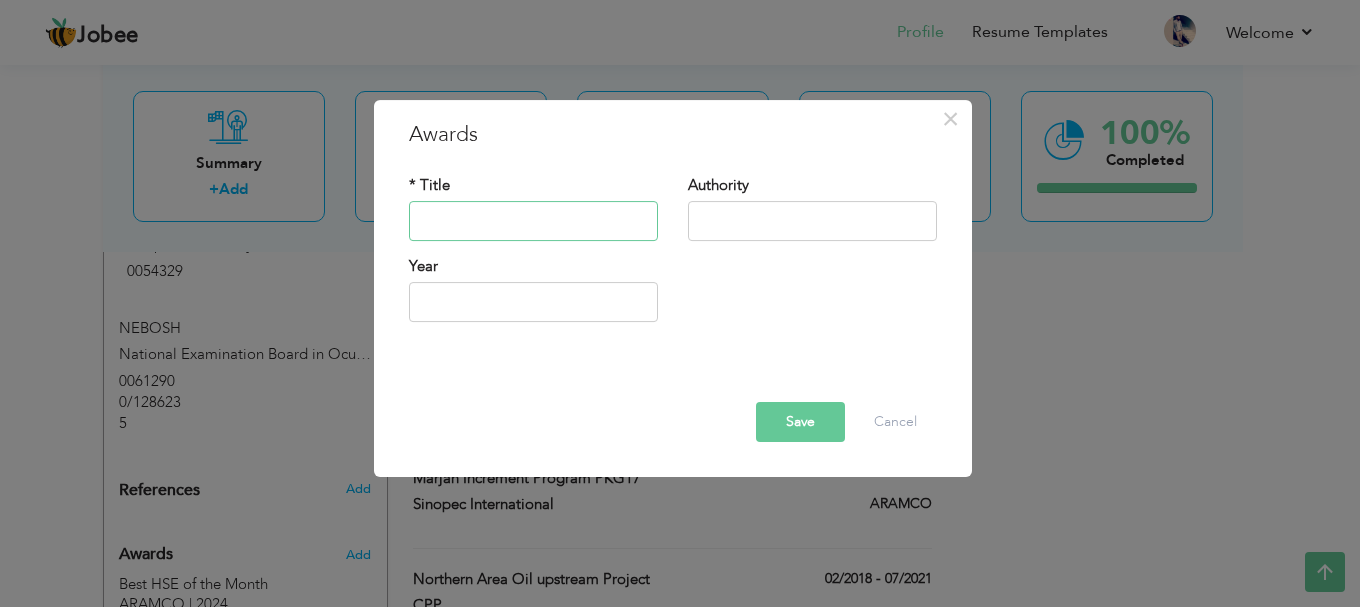type on "C" 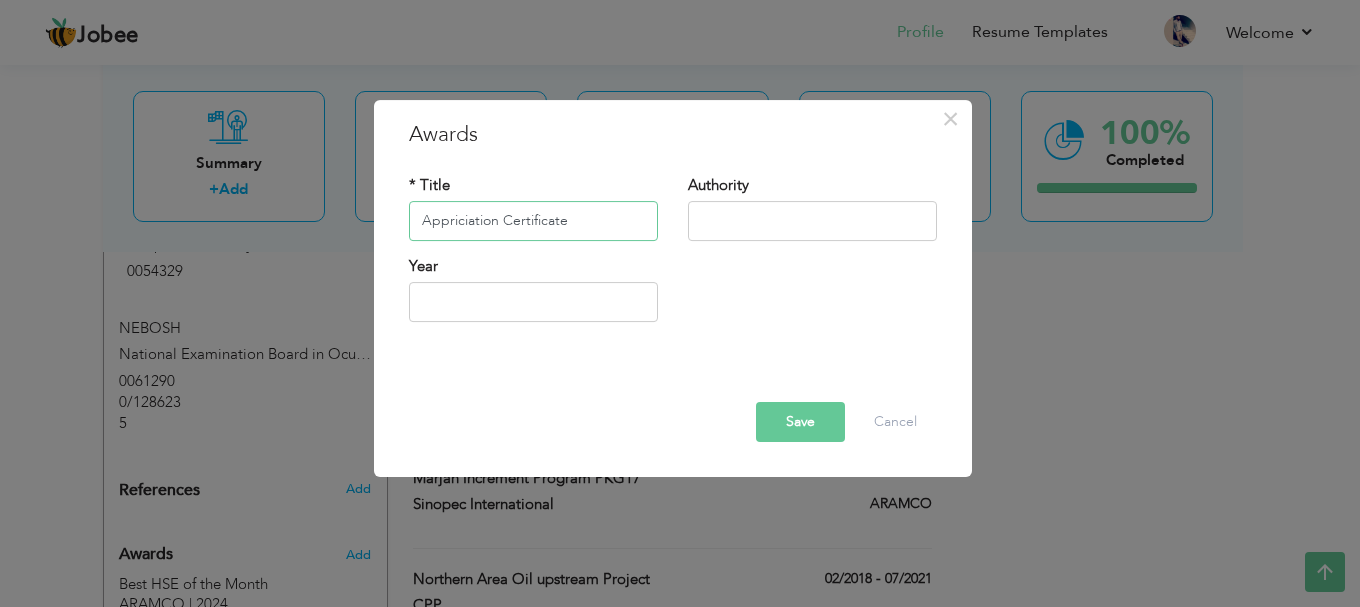 type on "Appriciation Certificate" 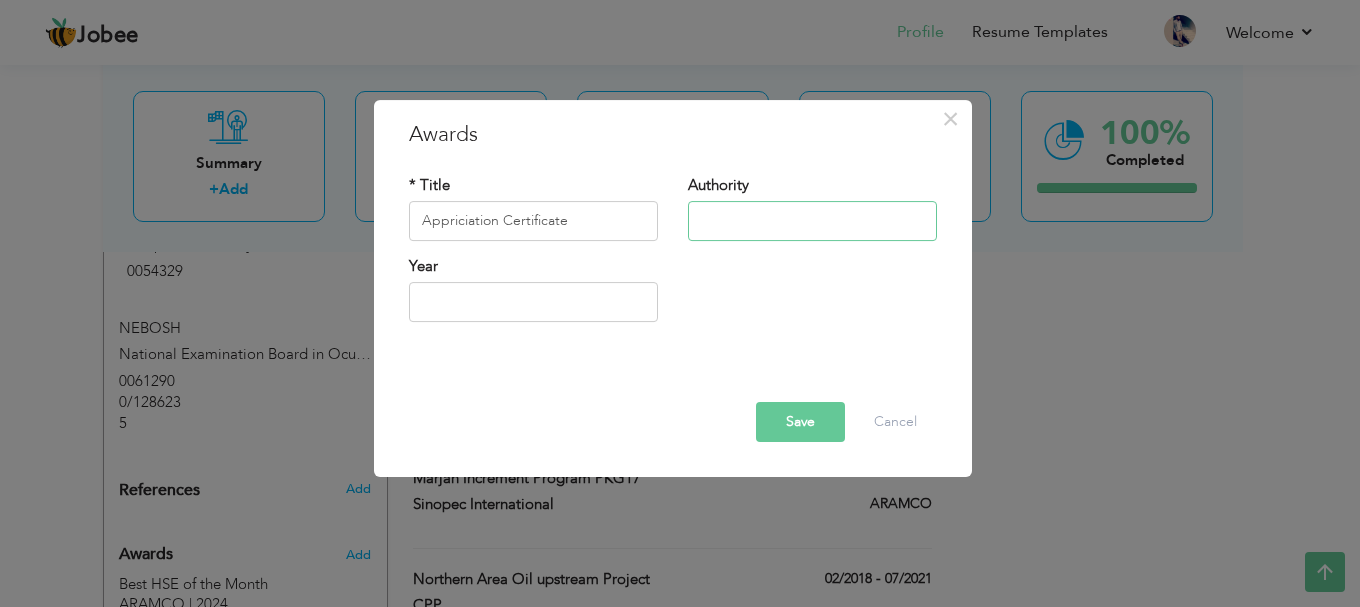 click at bounding box center [812, 221] 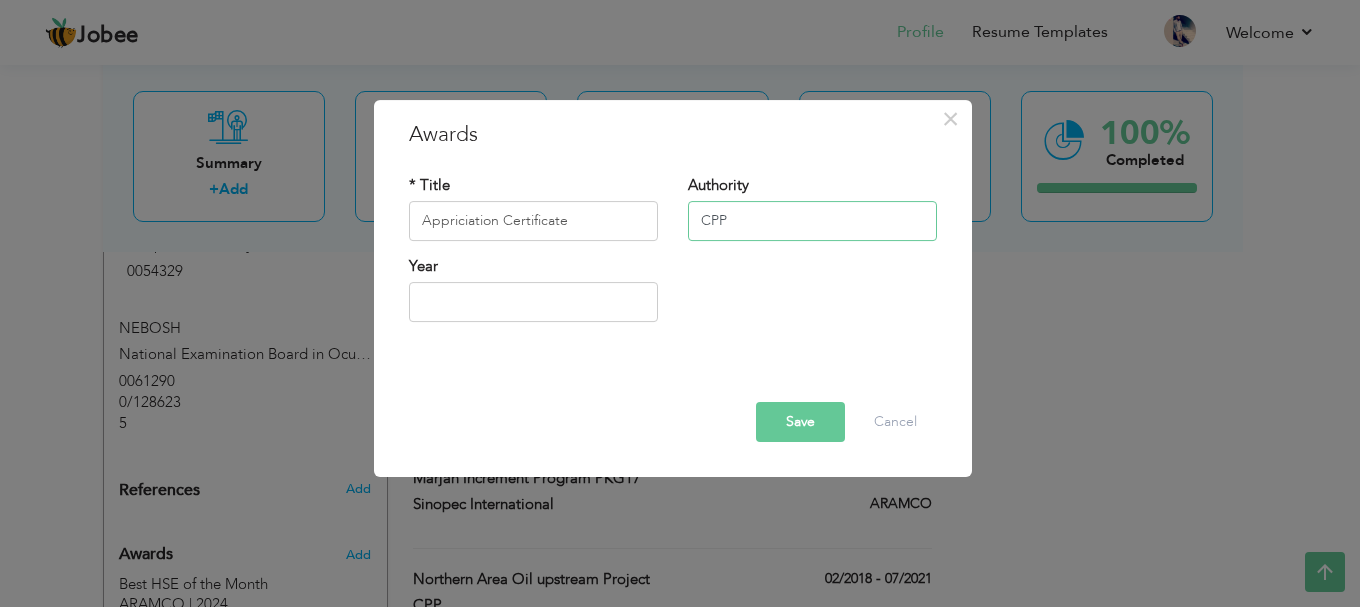 type on "CPP" 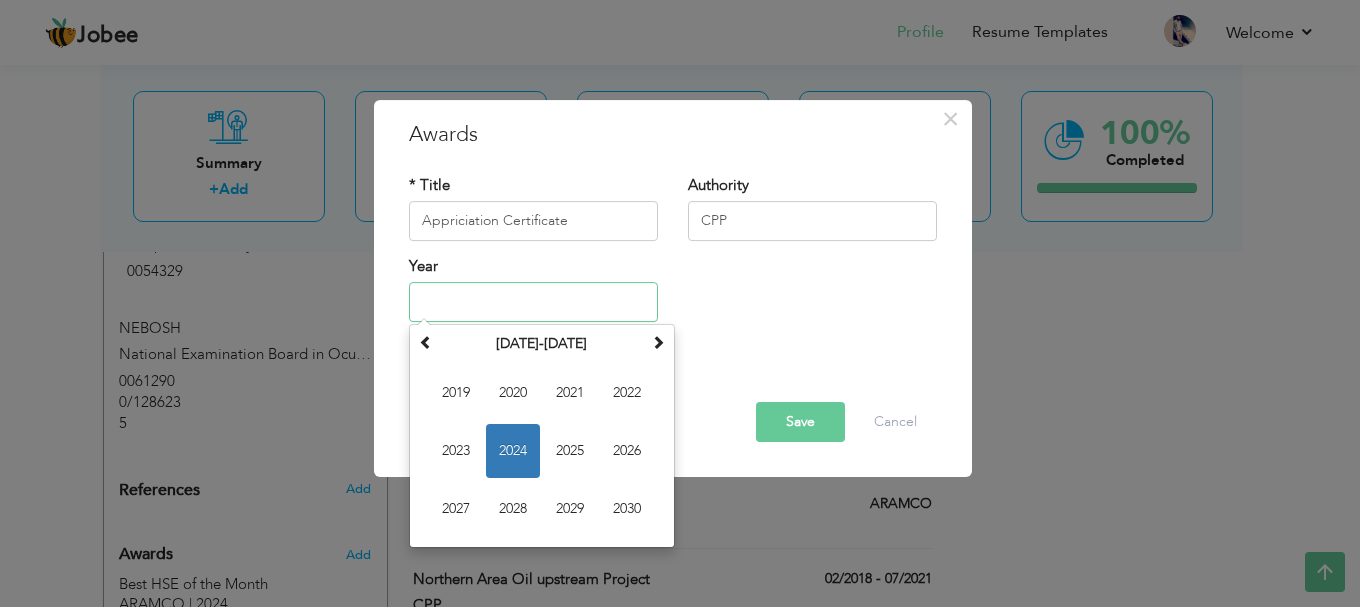 click at bounding box center (533, 302) 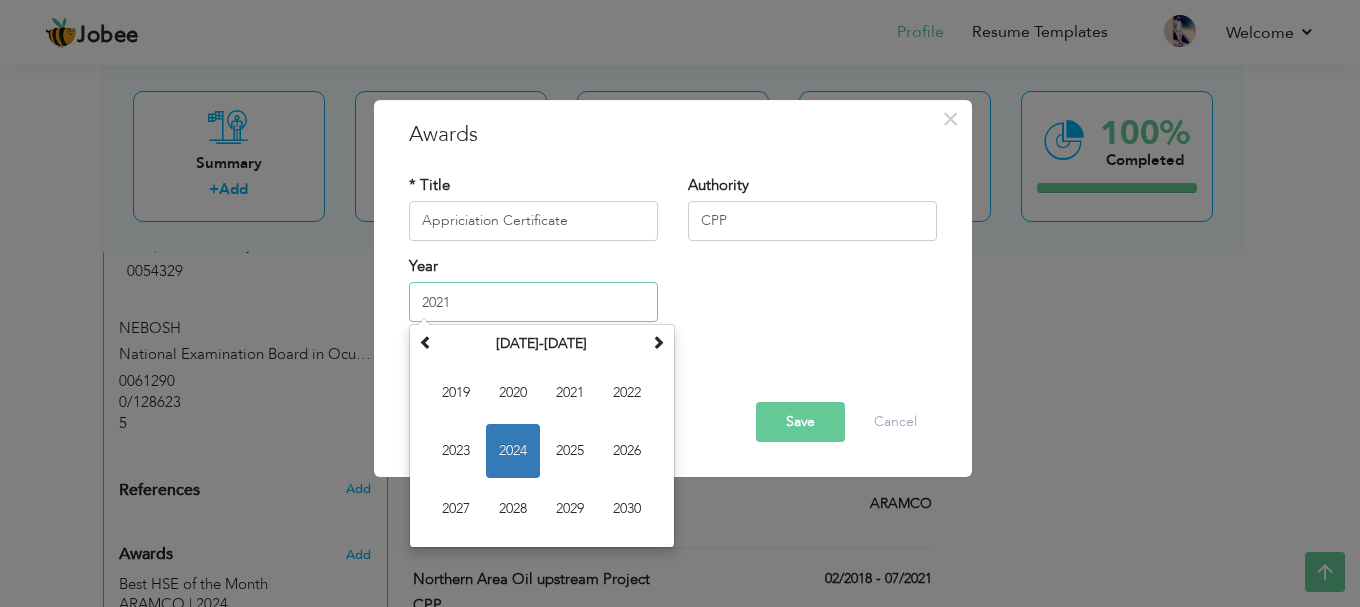 type on "2021" 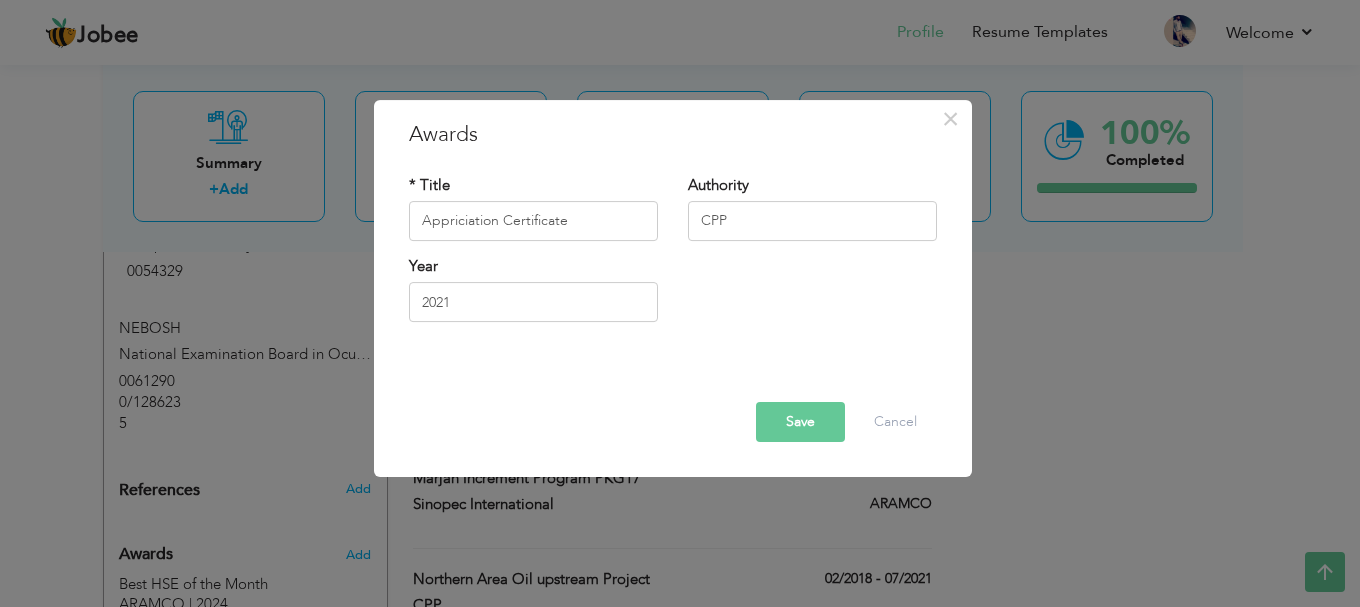 click on "Save" at bounding box center (800, 422) 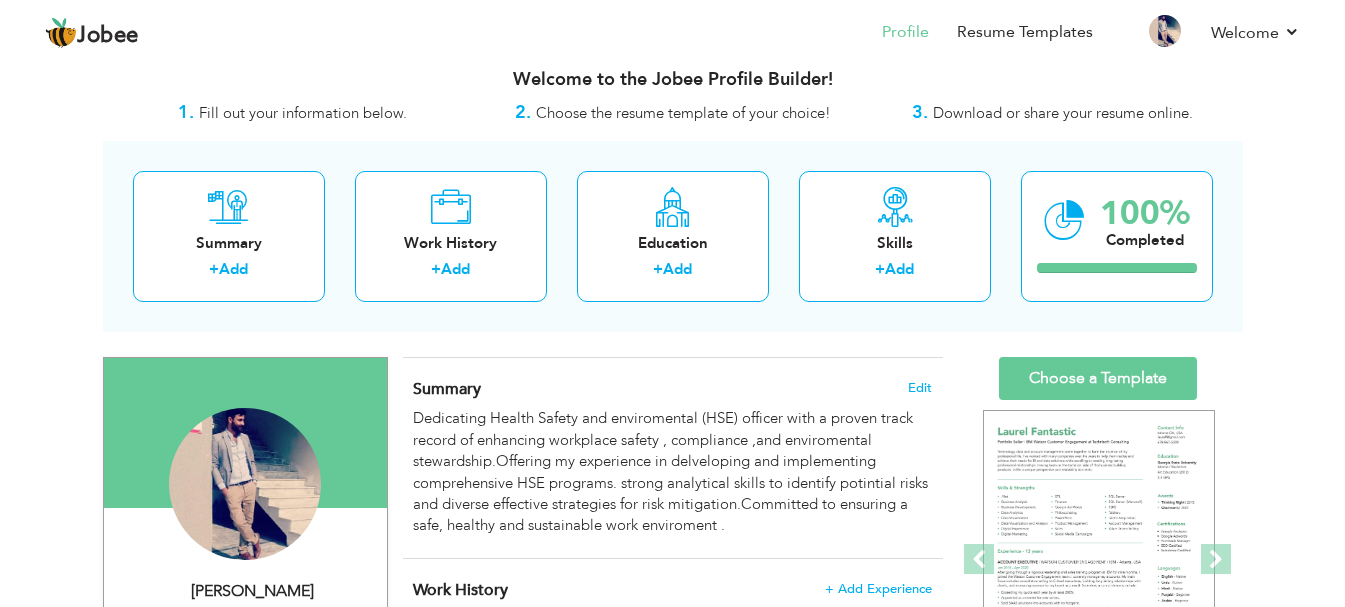 scroll, scrollTop: 0, scrollLeft: 0, axis: both 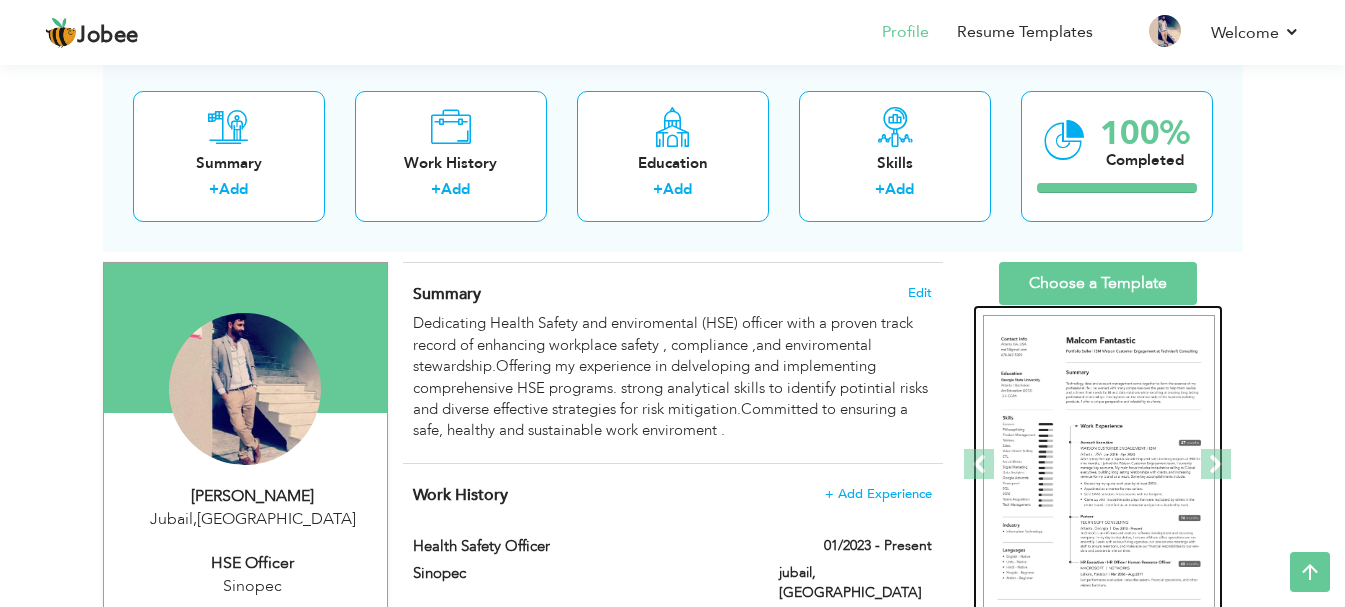 click at bounding box center [1099, 465] 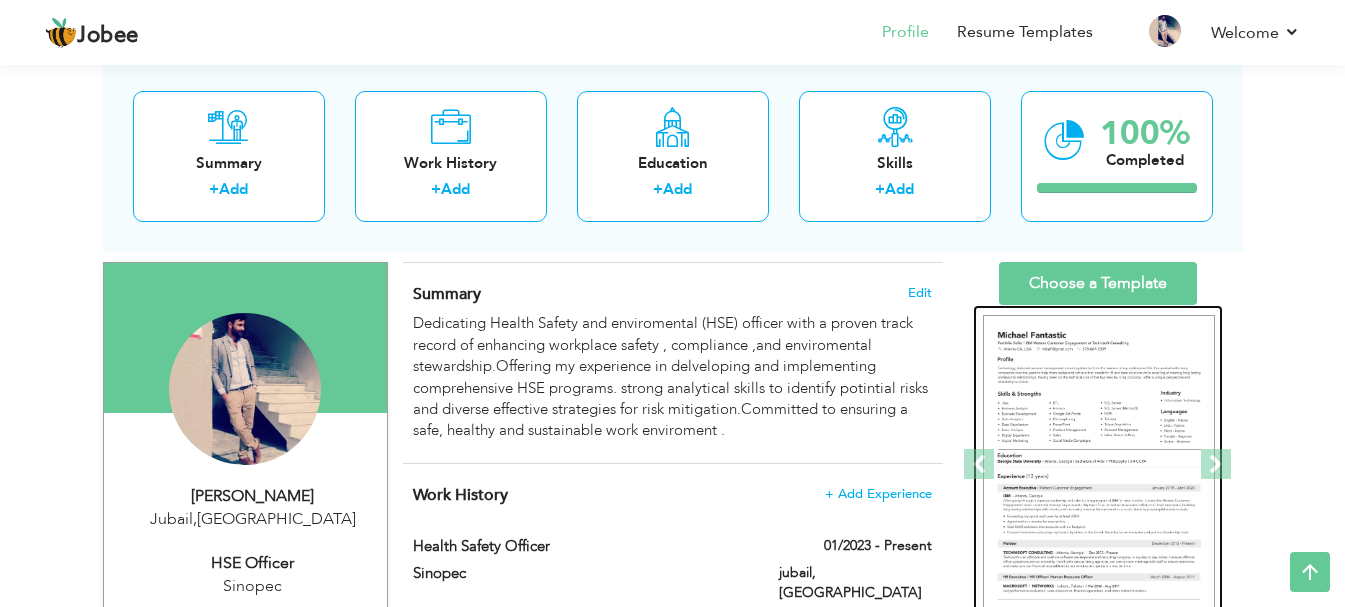 click at bounding box center (1099, 465) 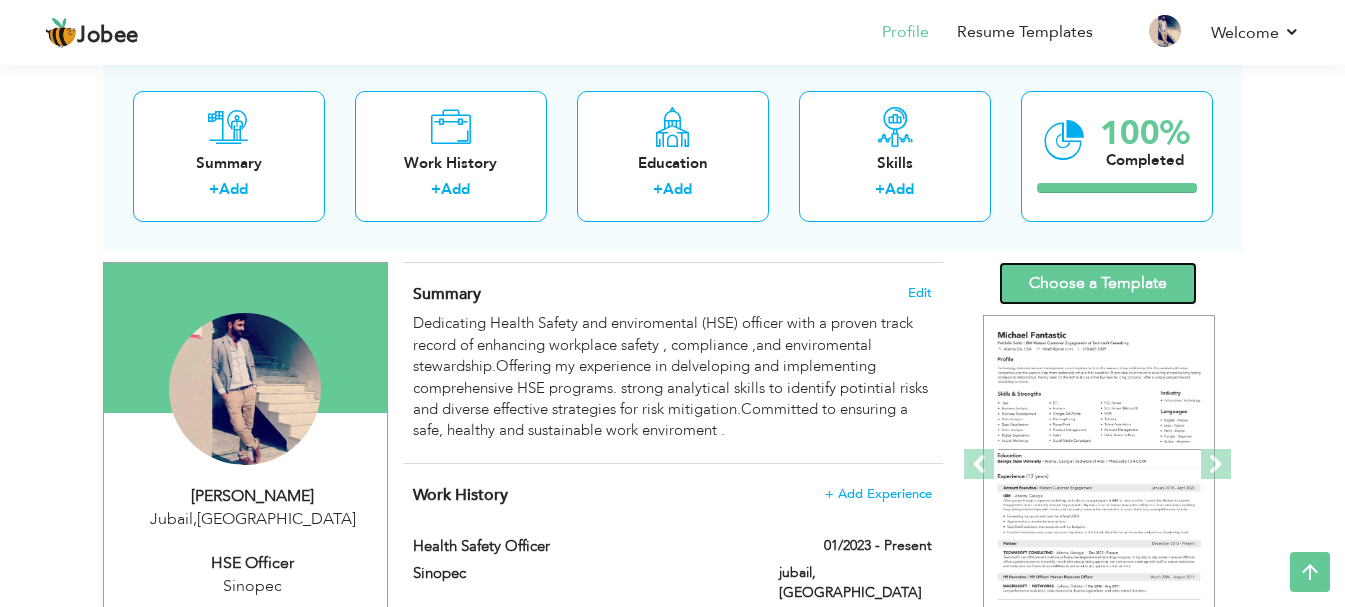 click on "Choose a Template" at bounding box center (1098, 283) 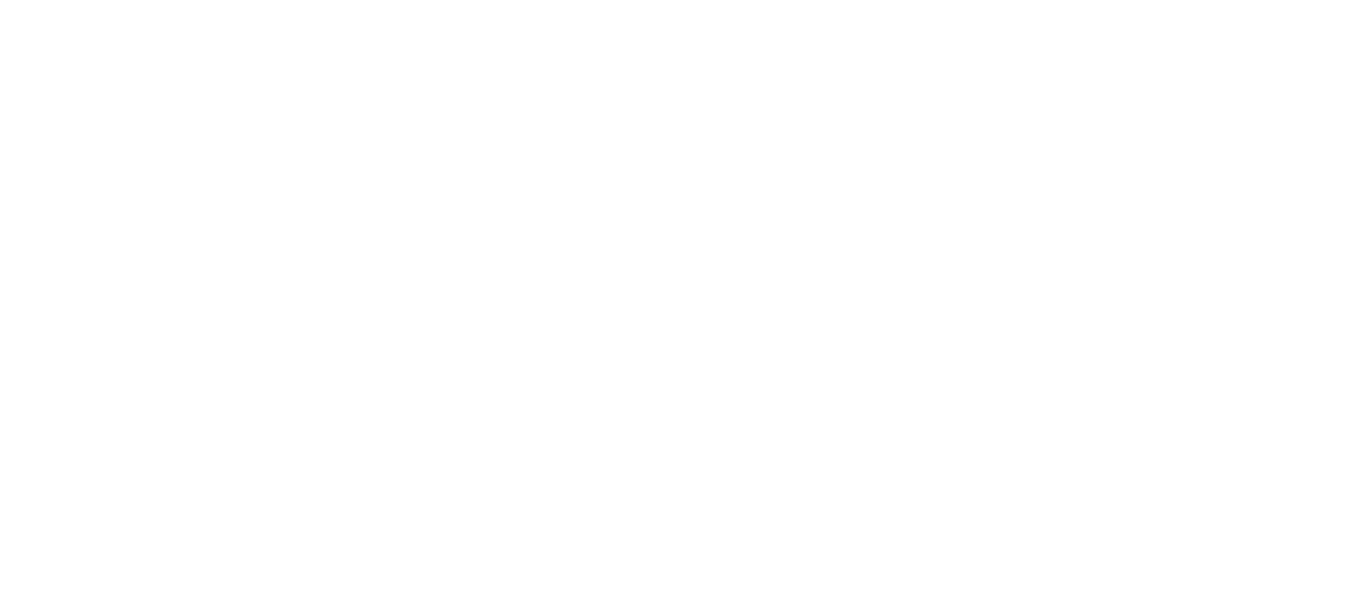 scroll, scrollTop: 0, scrollLeft: 0, axis: both 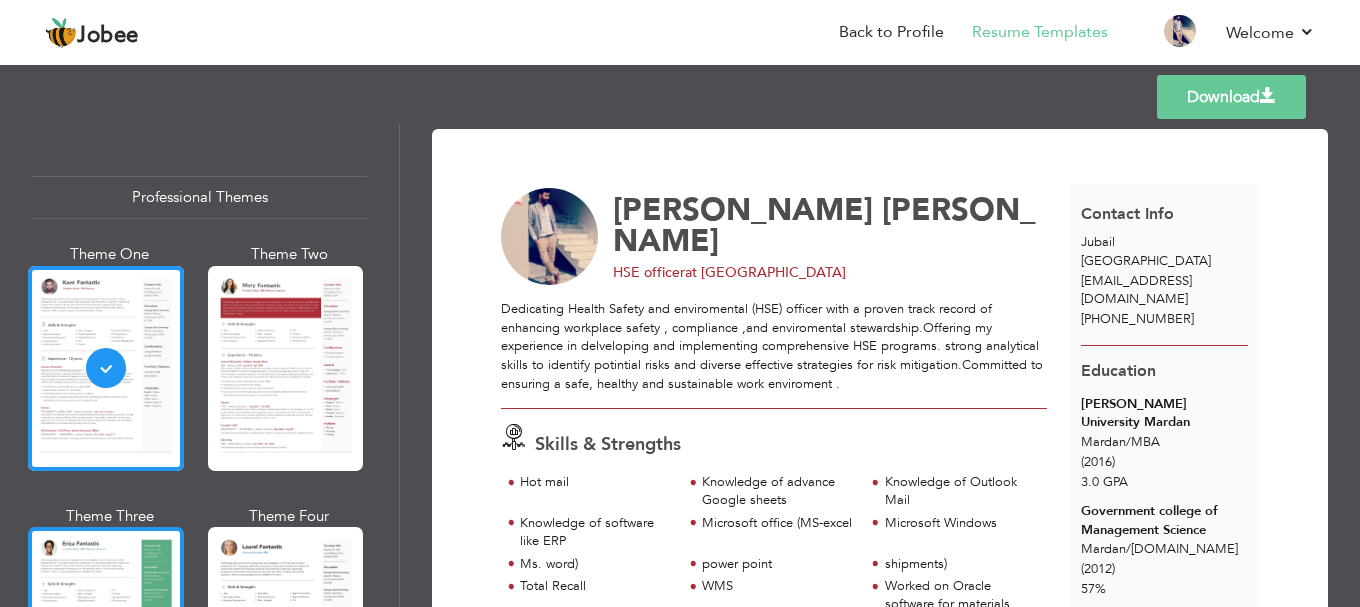 click at bounding box center (106, 629) 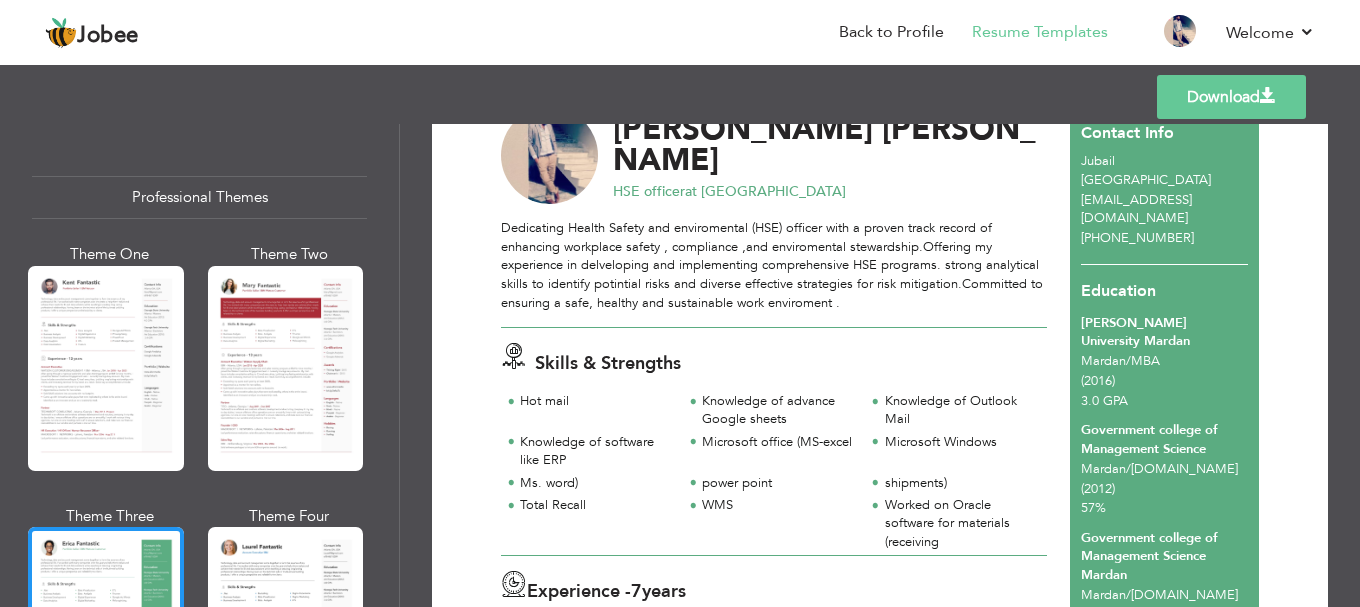 scroll, scrollTop: 0, scrollLeft: 0, axis: both 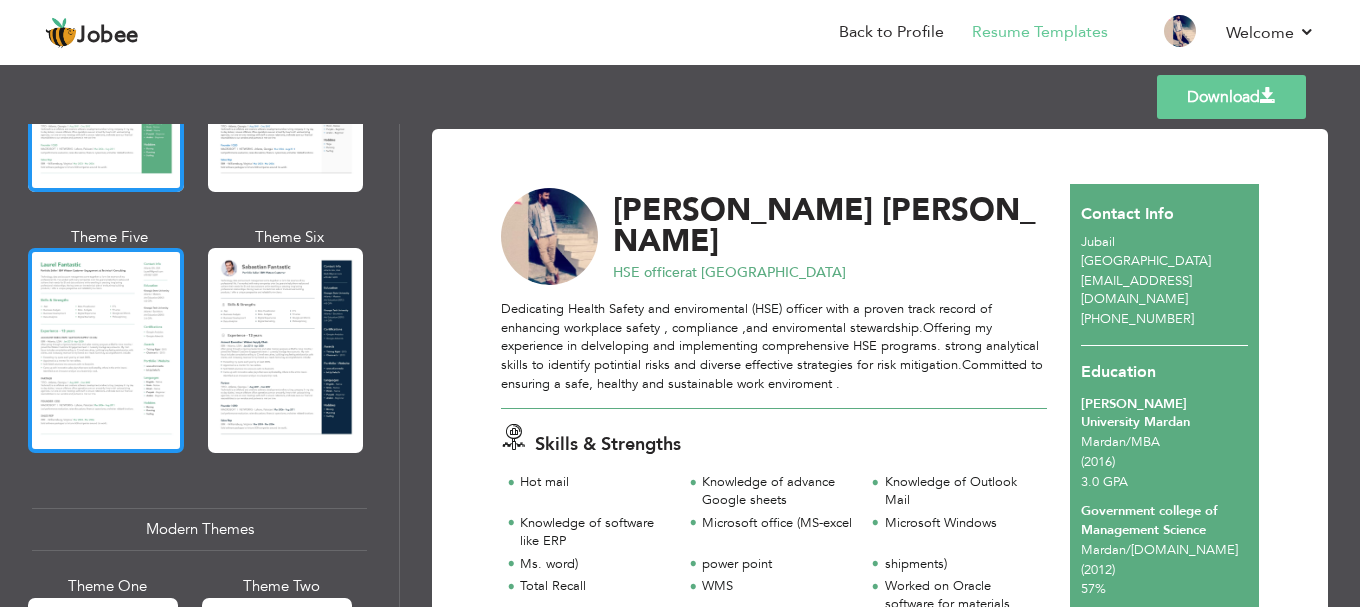 click at bounding box center (106, 350) 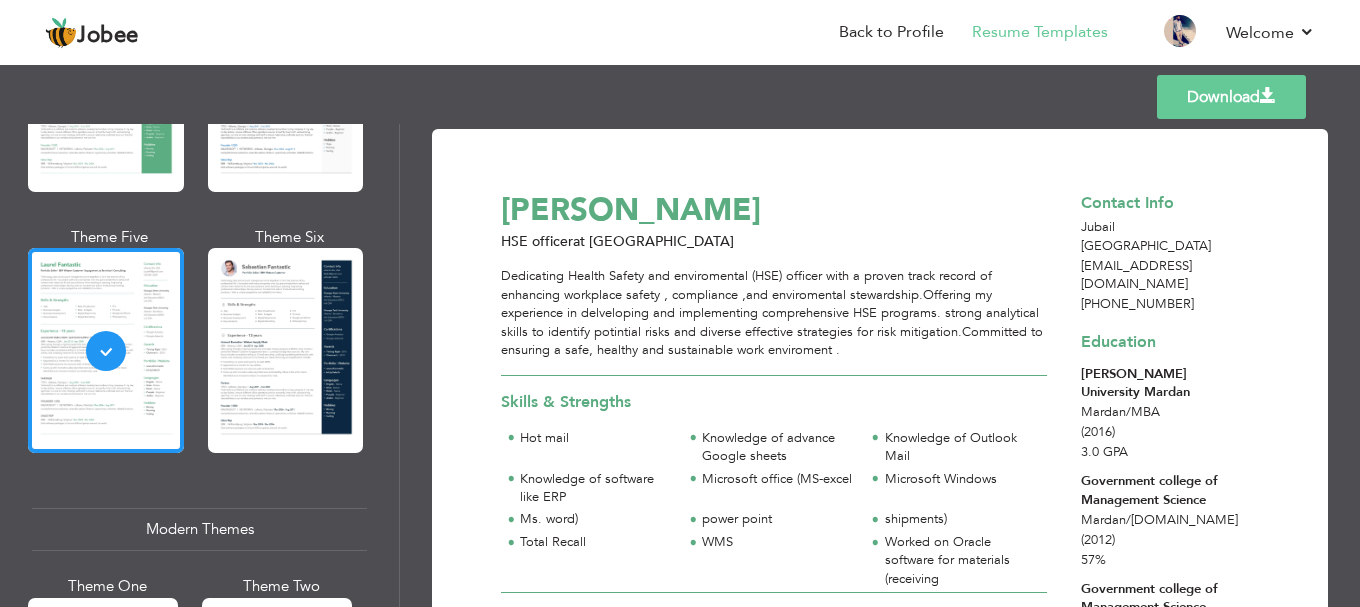 drag, startPoint x: 1350, startPoint y: 220, endPoint x: 1359, endPoint y: 358, distance: 138.29317 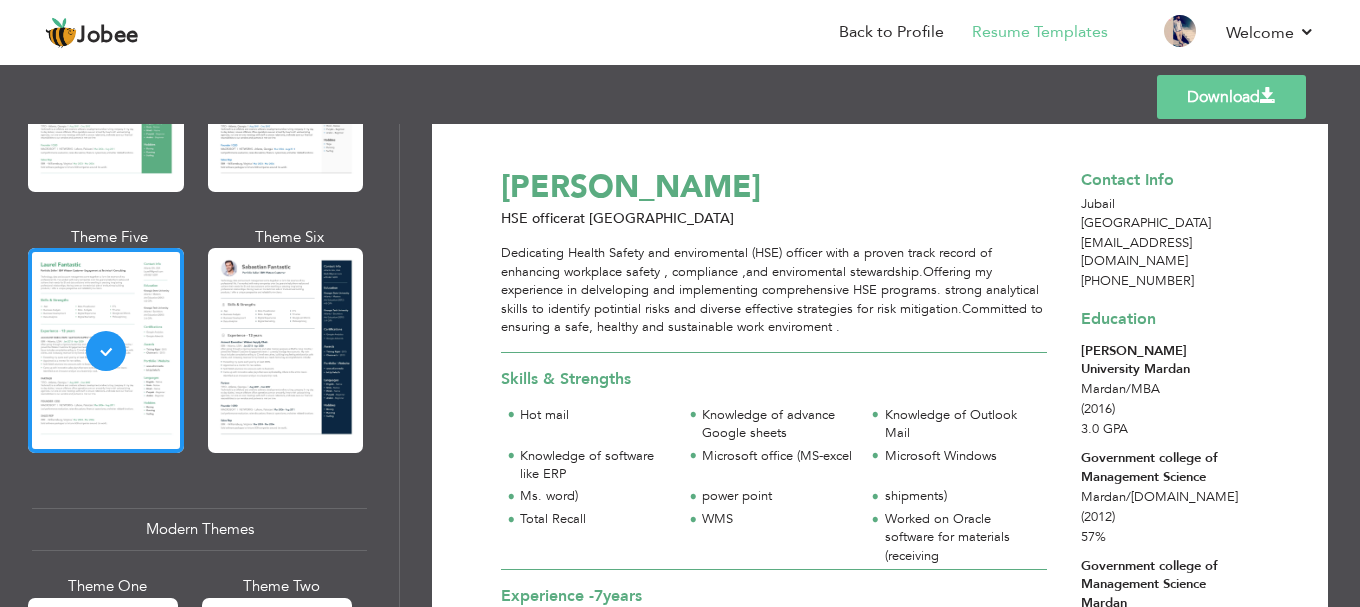 scroll, scrollTop: 0, scrollLeft: 0, axis: both 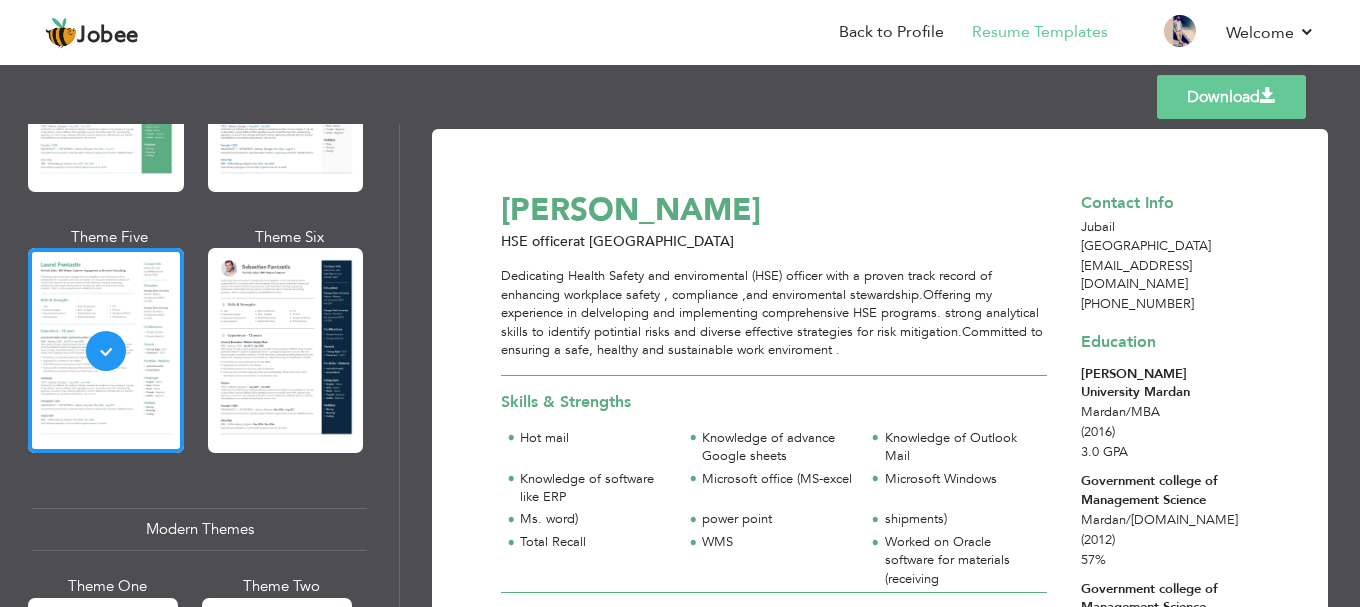 click at bounding box center (1268, 96) 